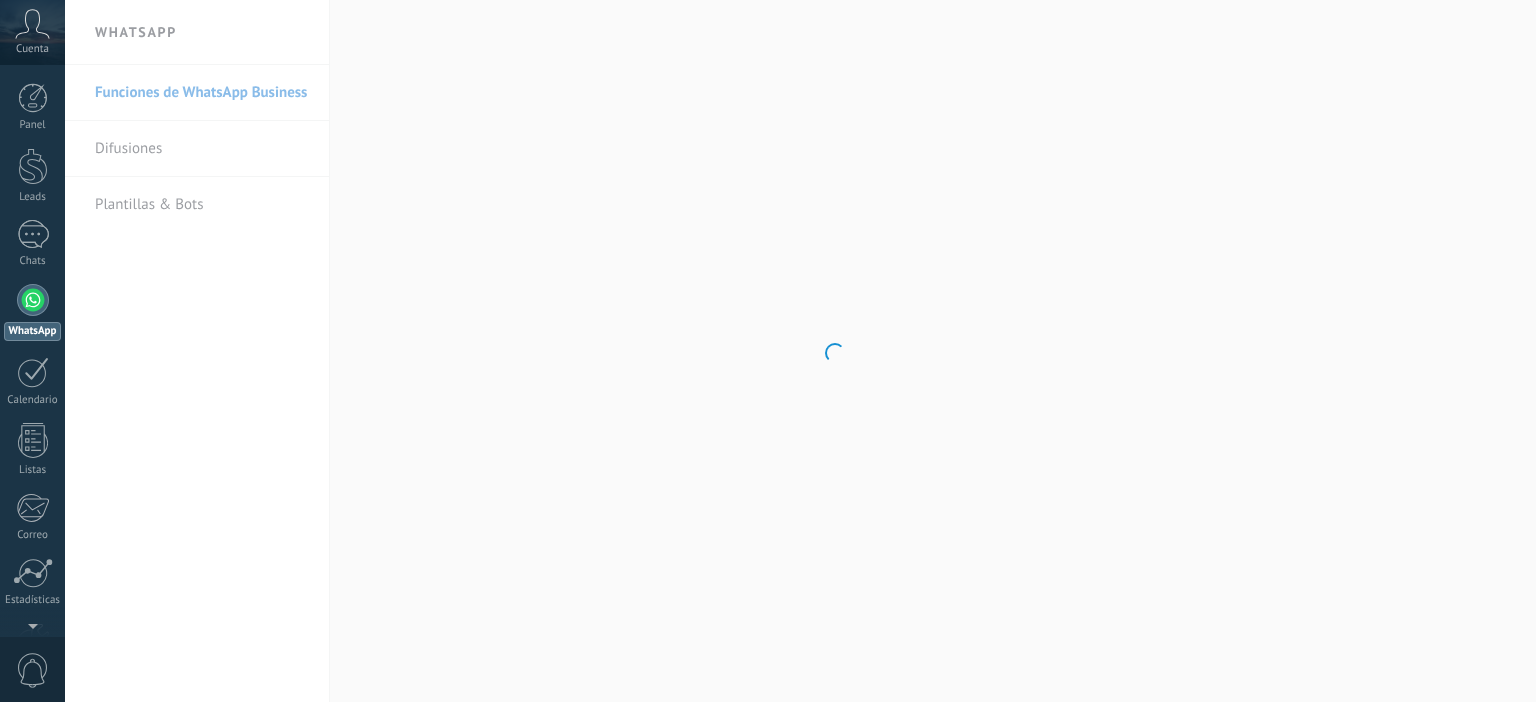 scroll, scrollTop: 0, scrollLeft: 0, axis: both 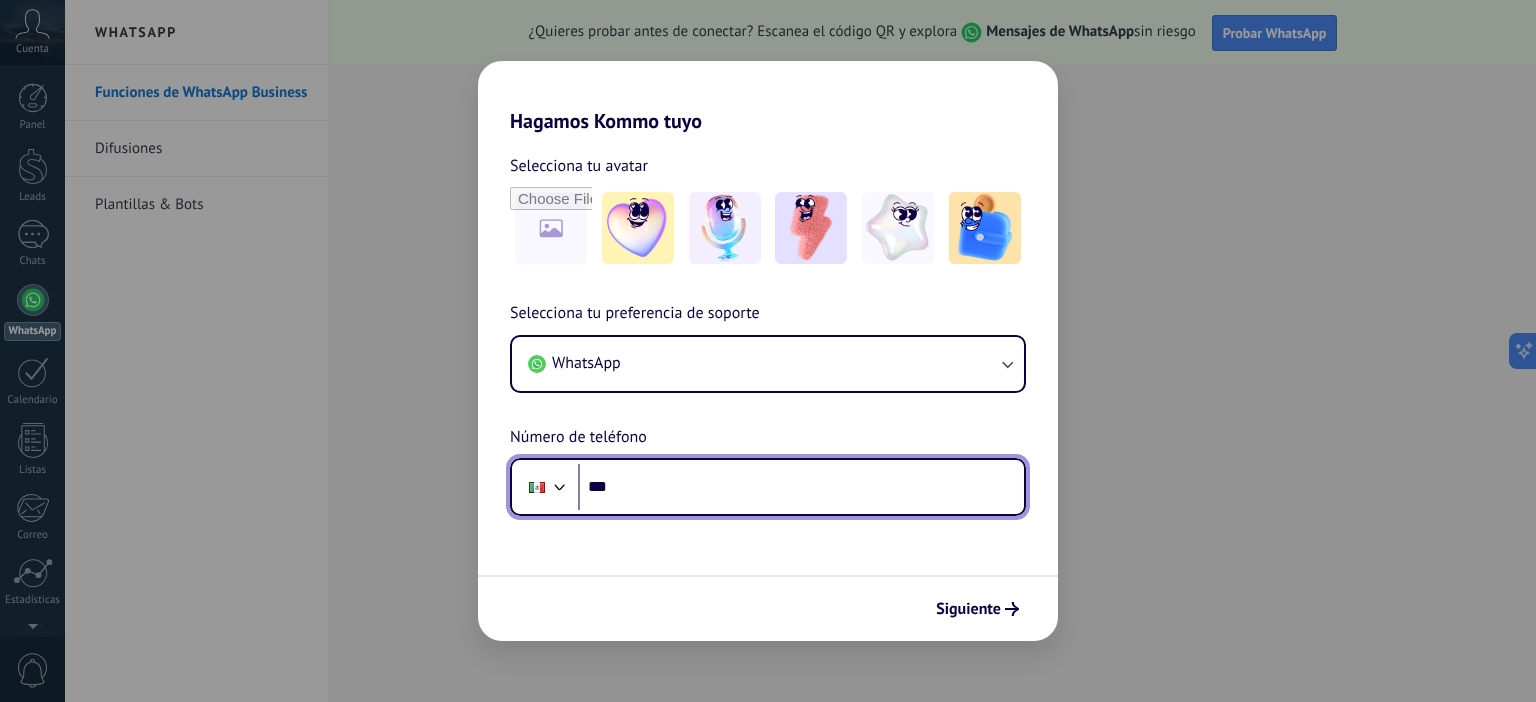 click on "***" at bounding box center (801, 487) 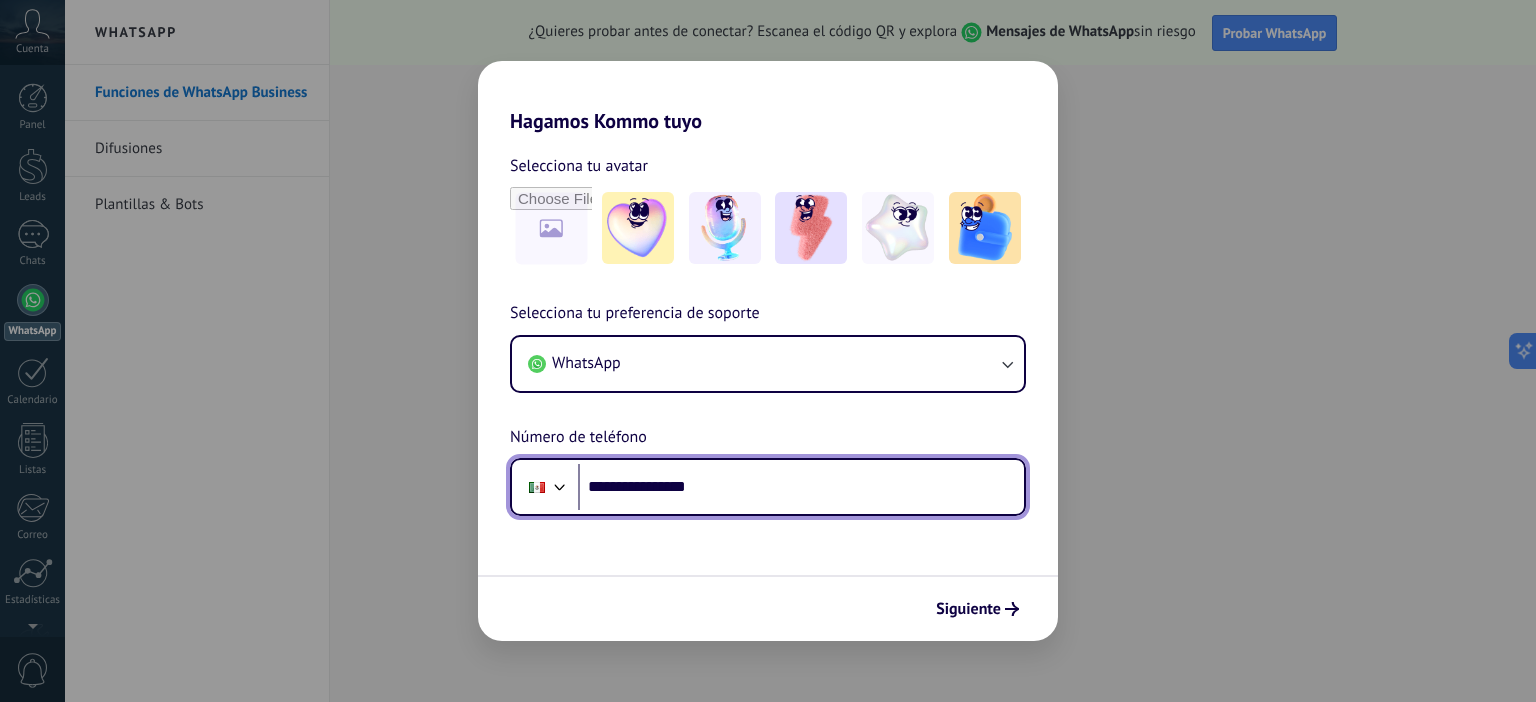 type on "**********" 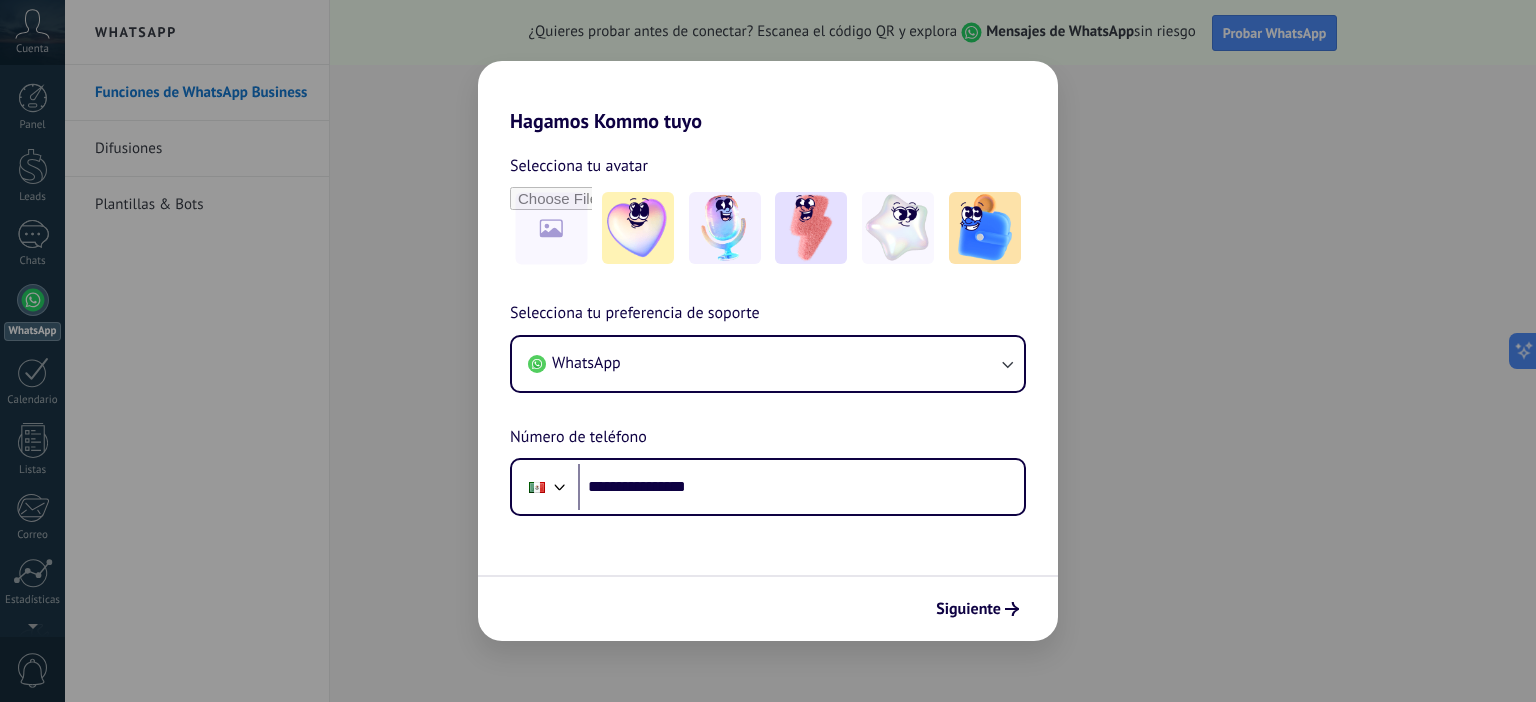 scroll, scrollTop: 0, scrollLeft: 0, axis: both 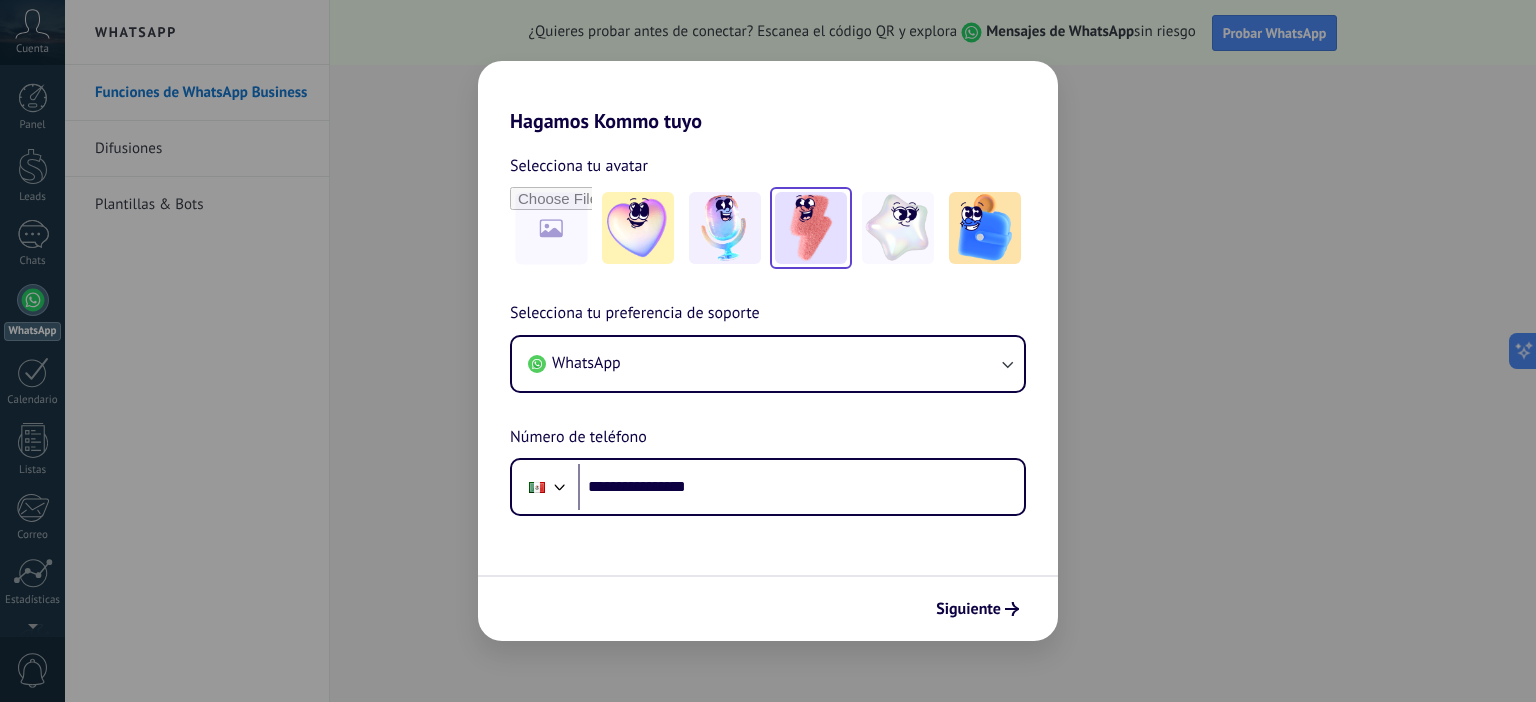 click at bounding box center [638, 228] 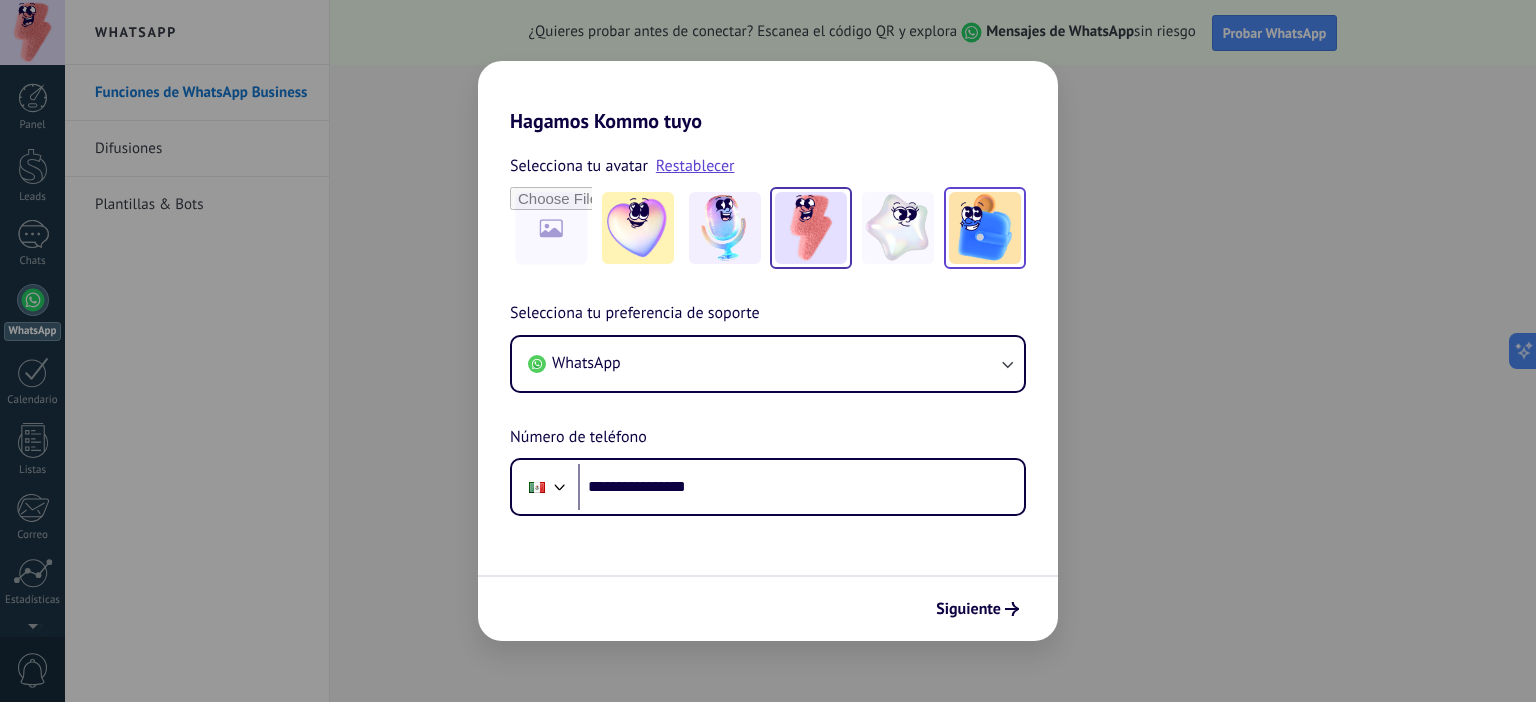 click at bounding box center [638, 228] 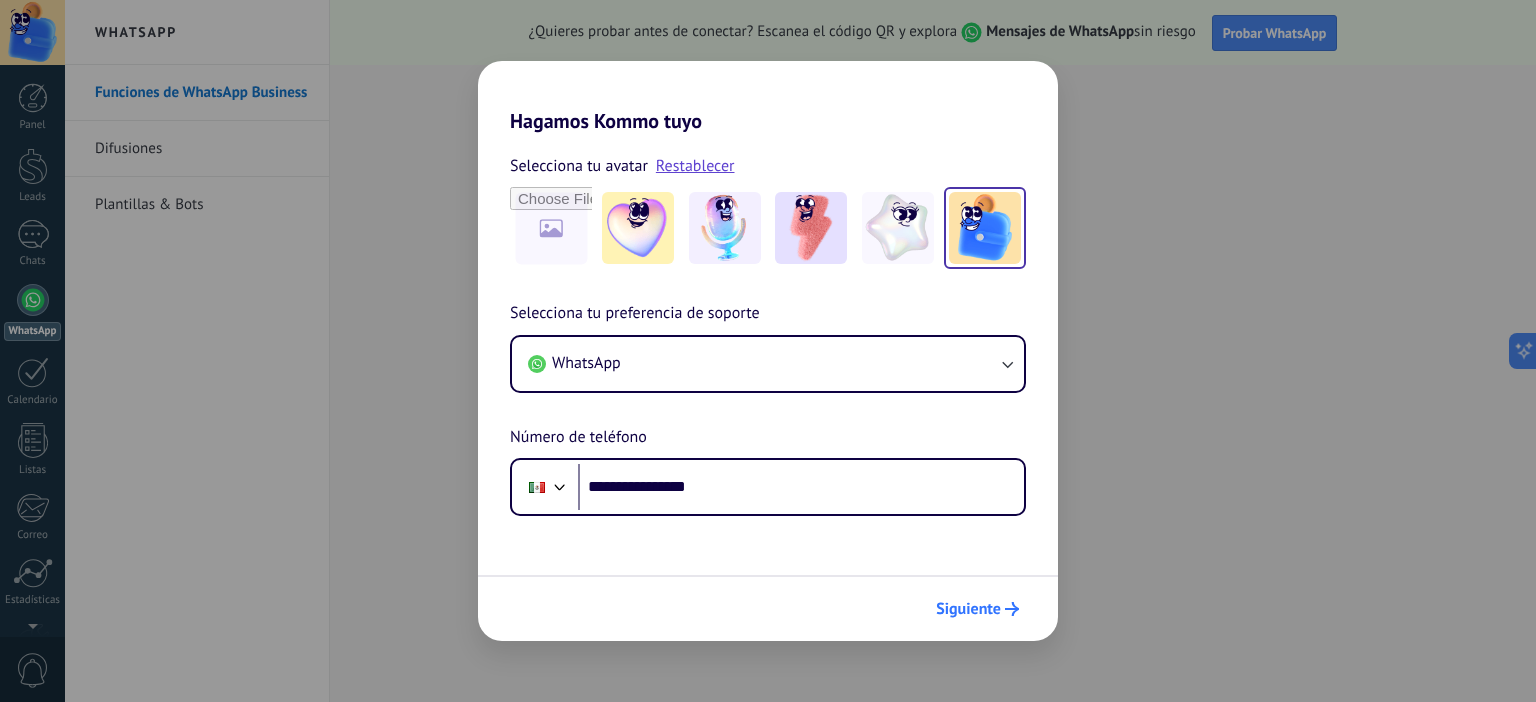click on "Siguiente" at bounding box center [968, 609] 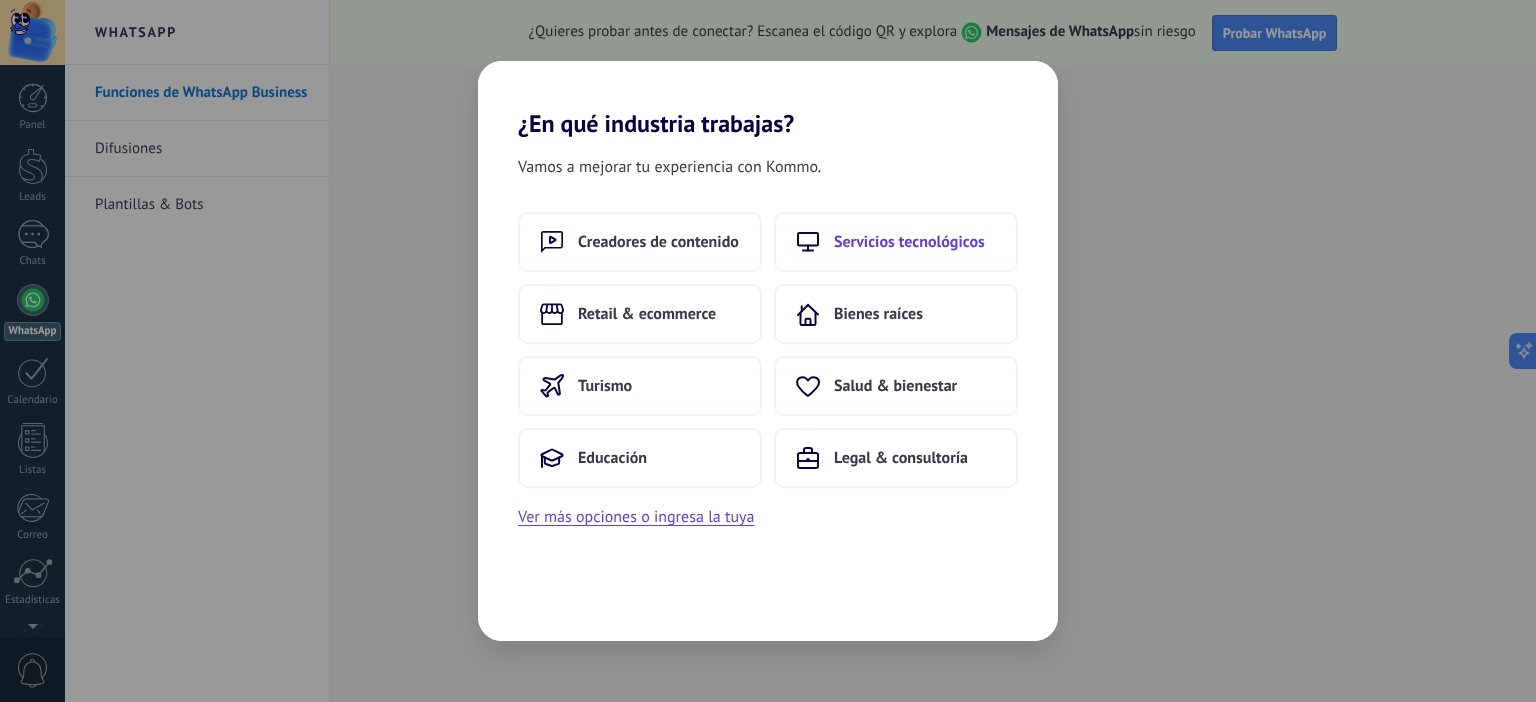 click on "Servicios tecnológicos" at bounding box center [658, 242] 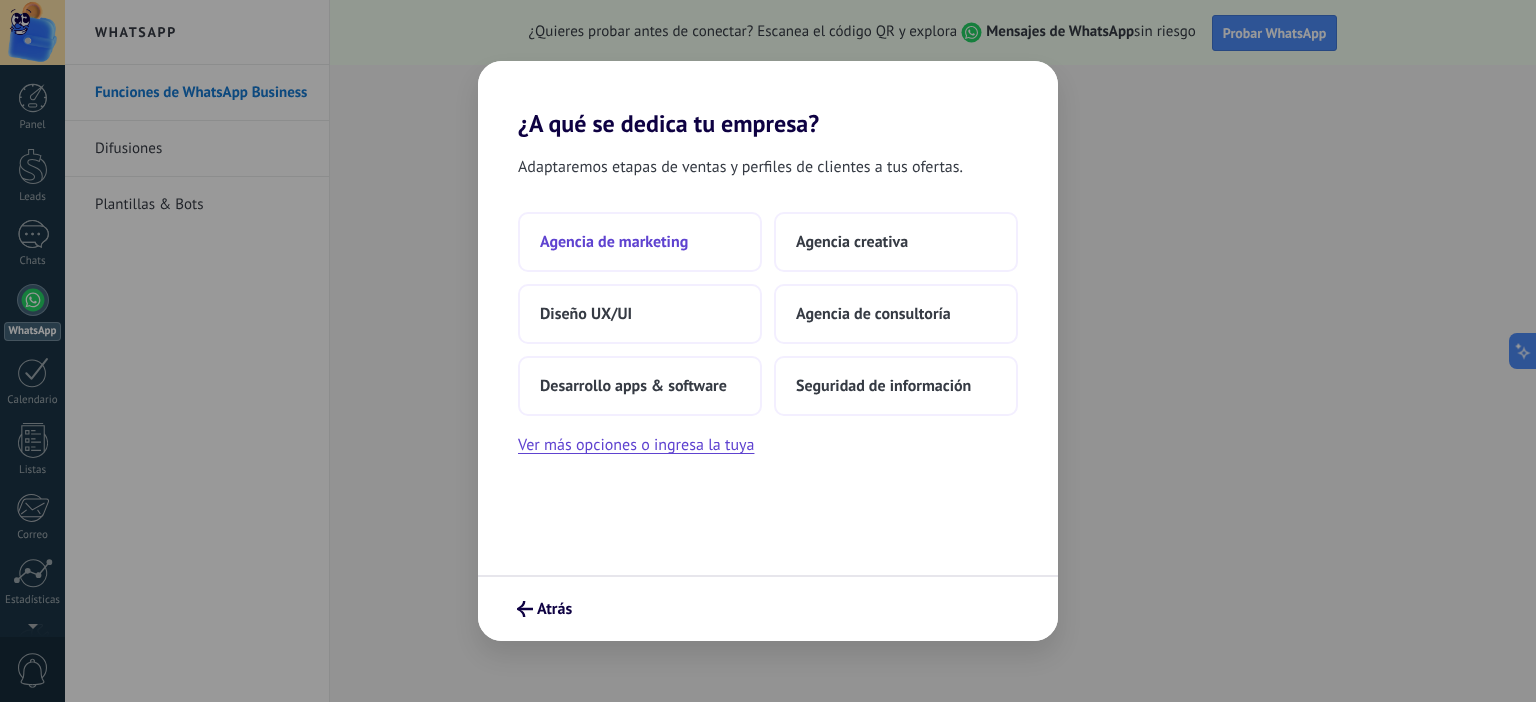 click on "Agencia de marketing" at bounding box center [614, 242] 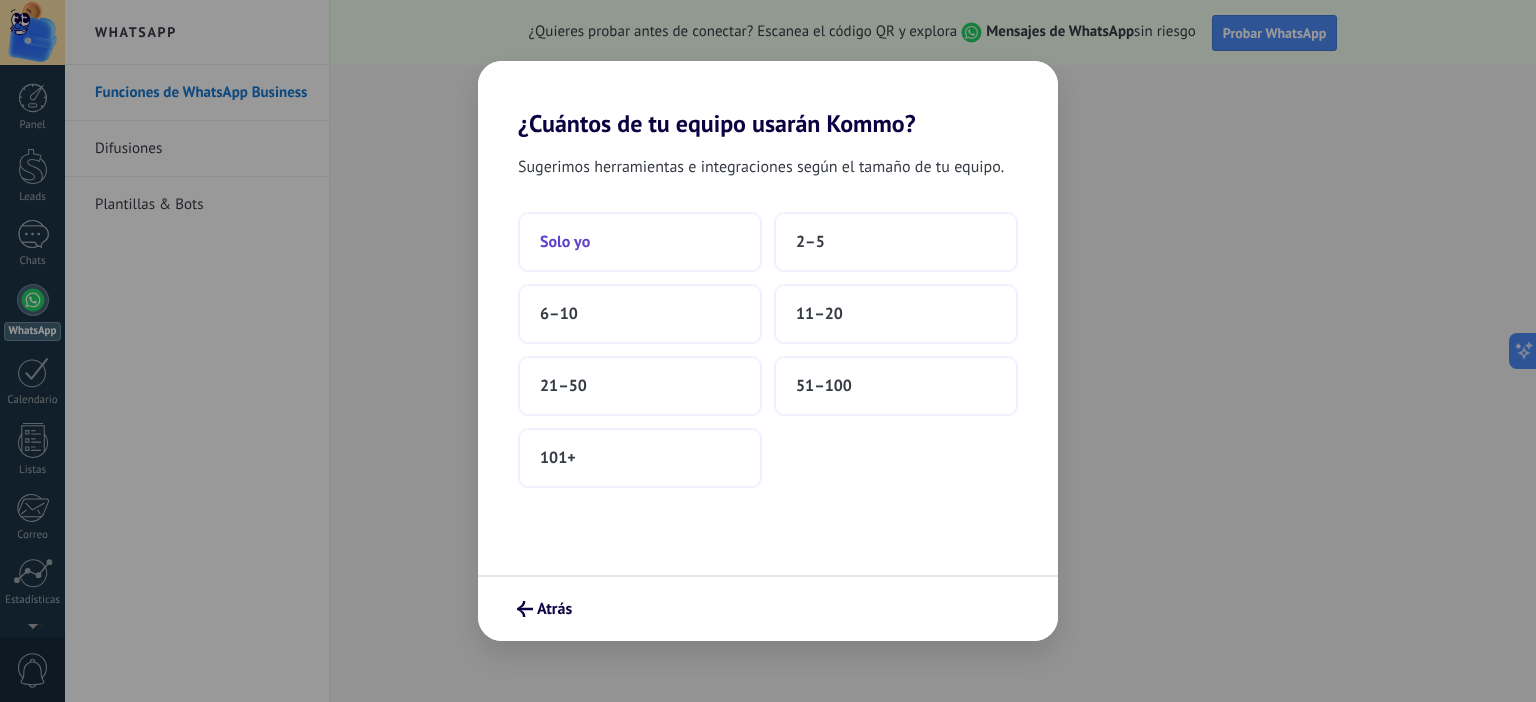 click on "Solo yo" at bounding box center [640, 242] 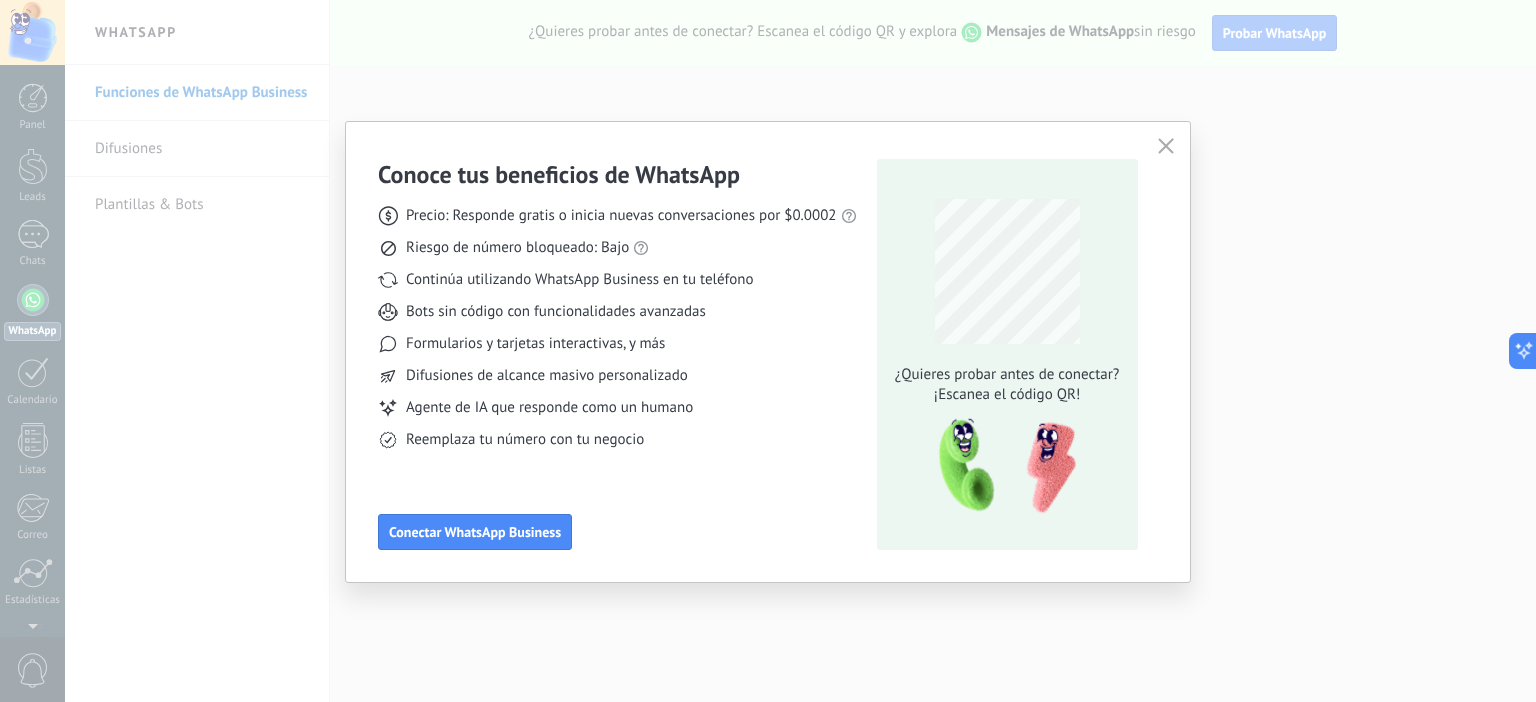 click at bounding box center (1166, 146) 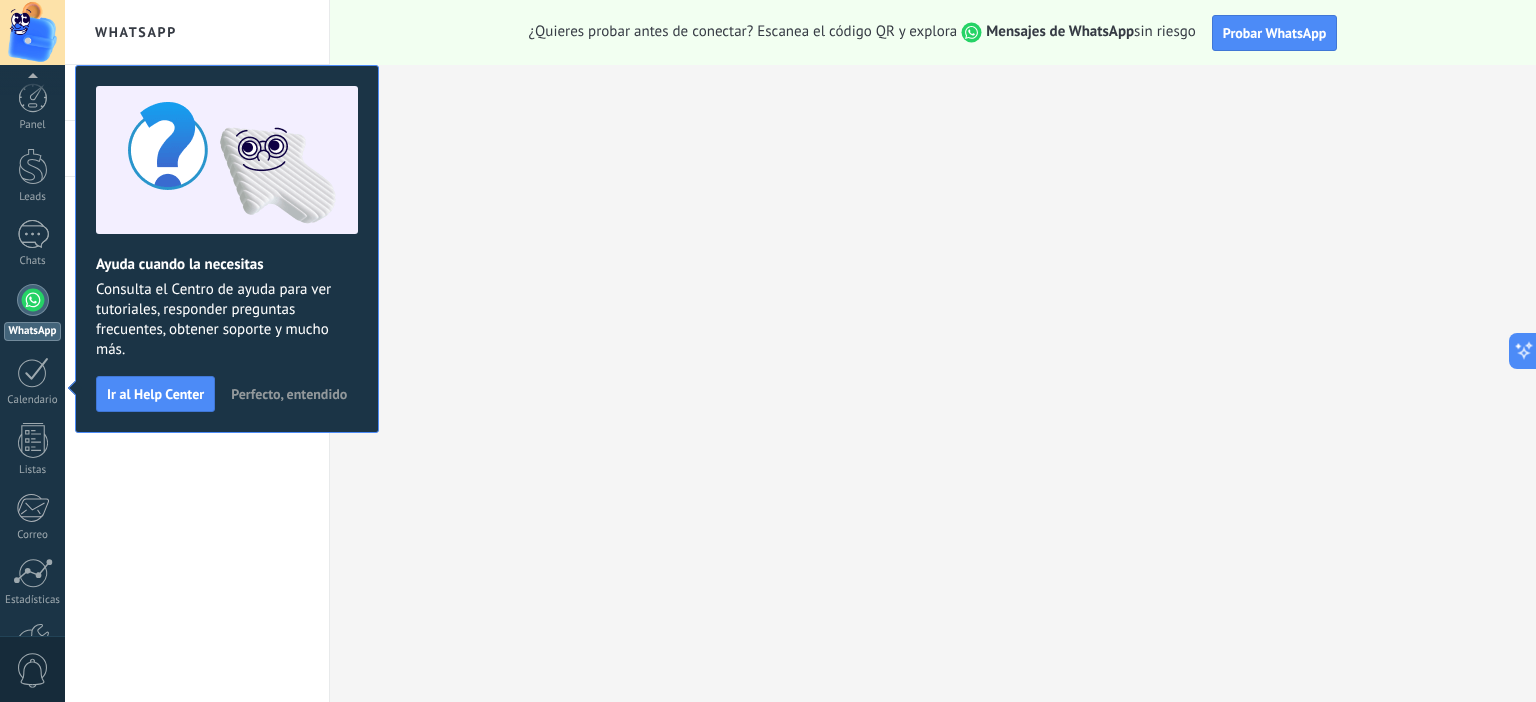 scroll, scrollTop: 129, scrollLeft: 0, axis: vertical 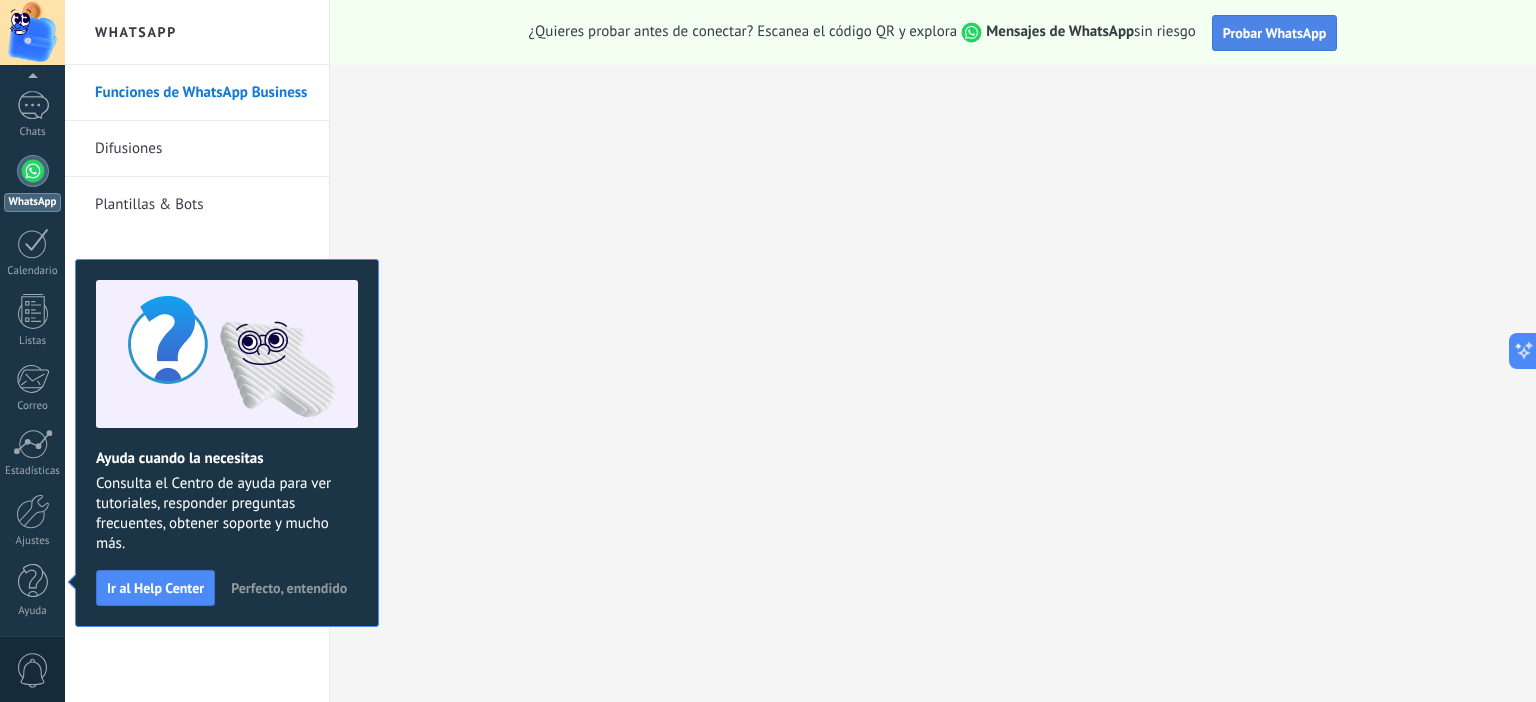 click on "Probar WhatsApp" at bounding box center (1275, 33) 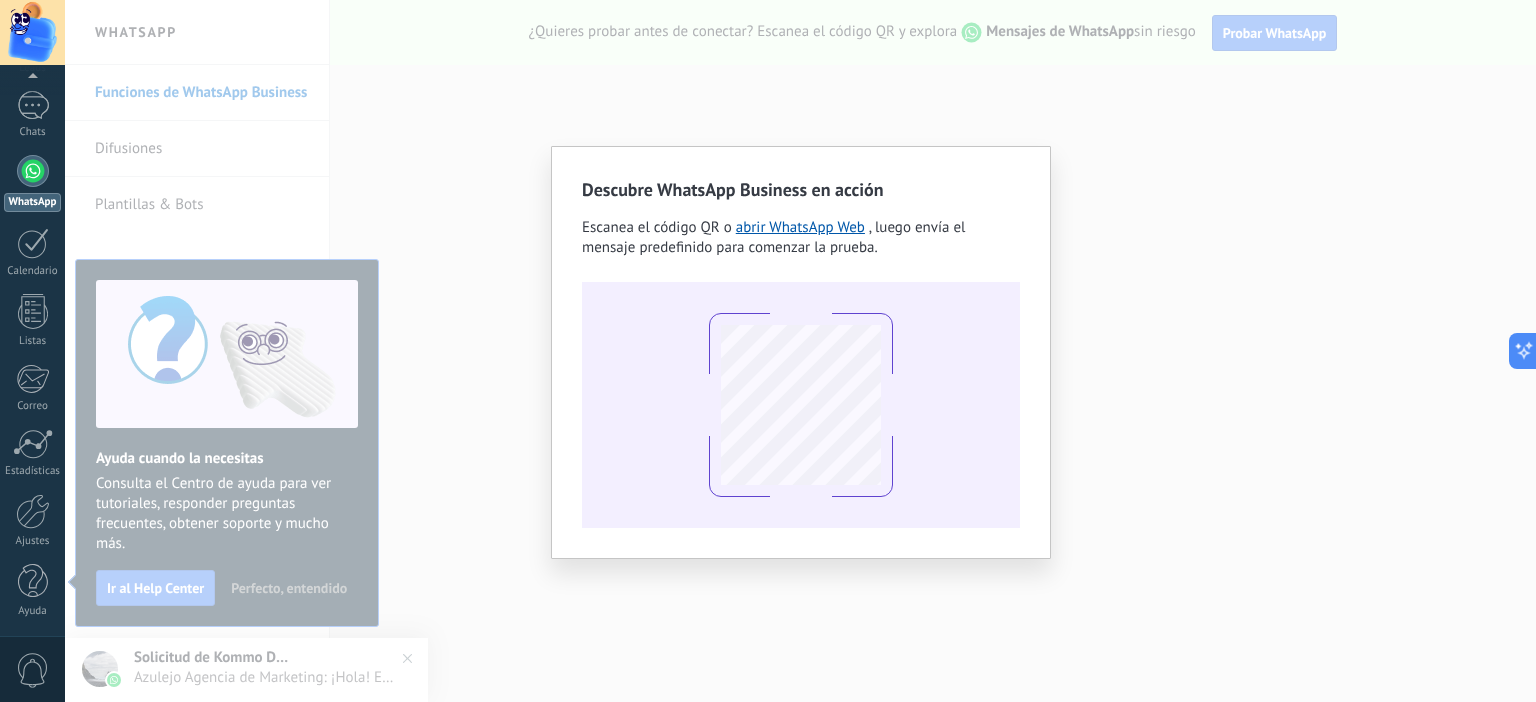 drag, startPoint x: 1252, startPoint y: 157, endPoint x: 1155, endPoint y: 145, distance: 97.73945 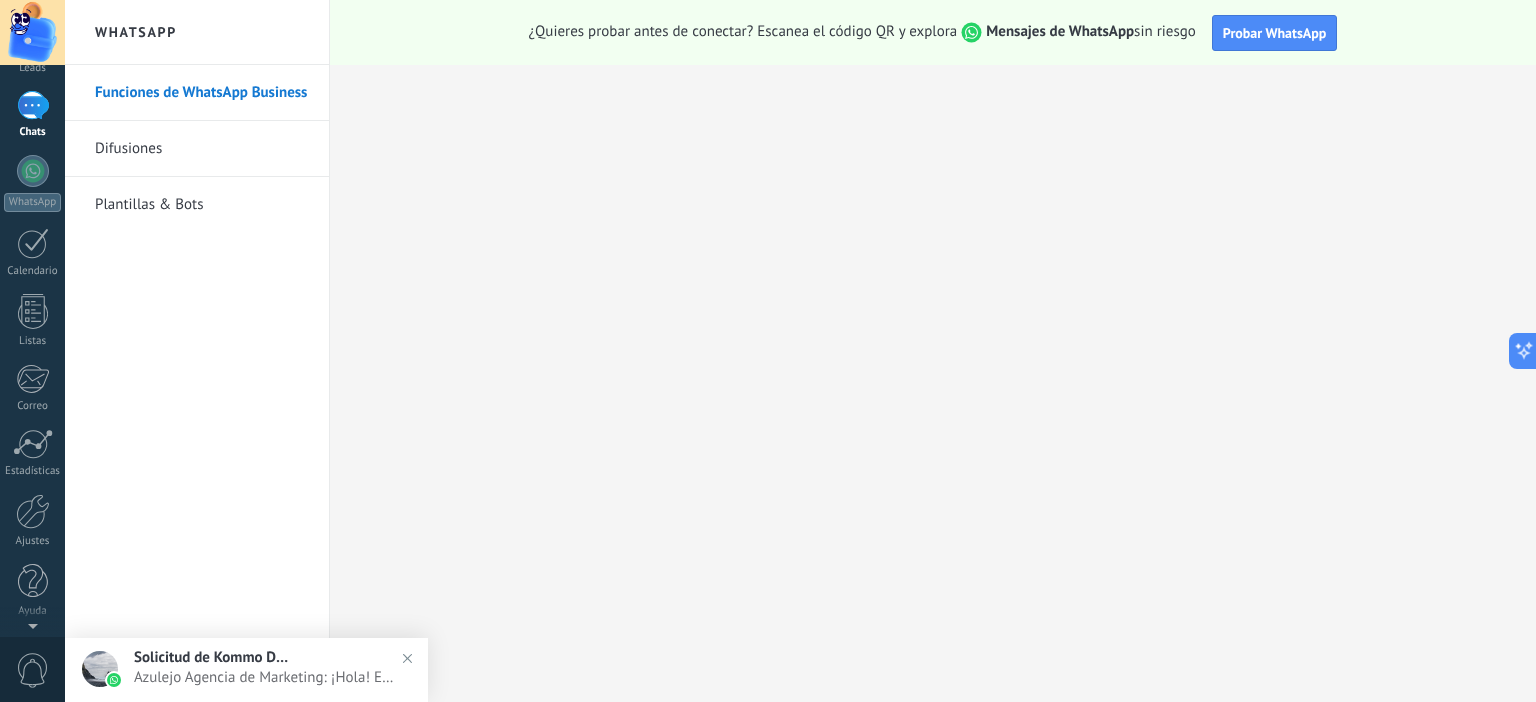 scroll, scrollTop: 0, scrollLeft: 0, axis: both 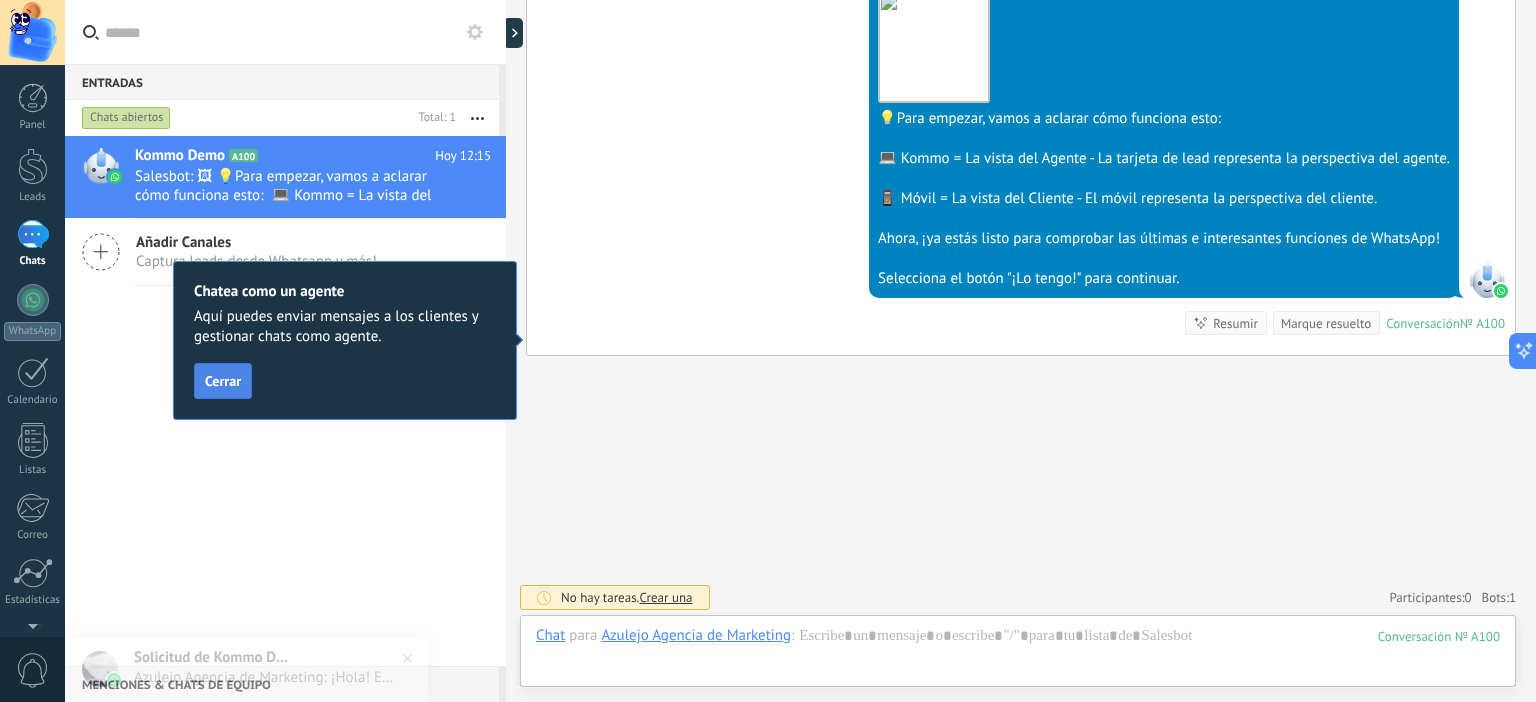 click on "Cerrar" at bounding box center [223, 381] 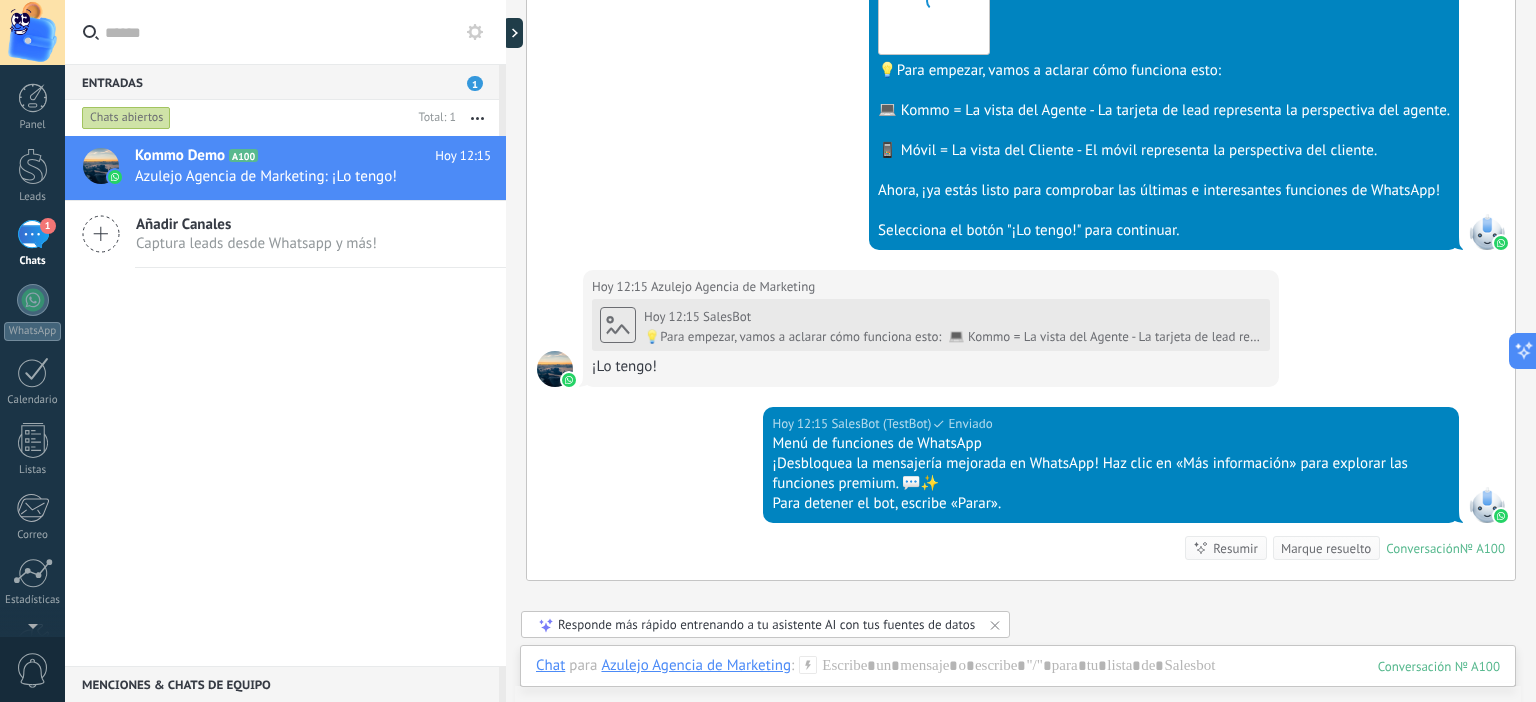 scroll, scrollTop: 844, scrollLeft: 0, axis: vertical 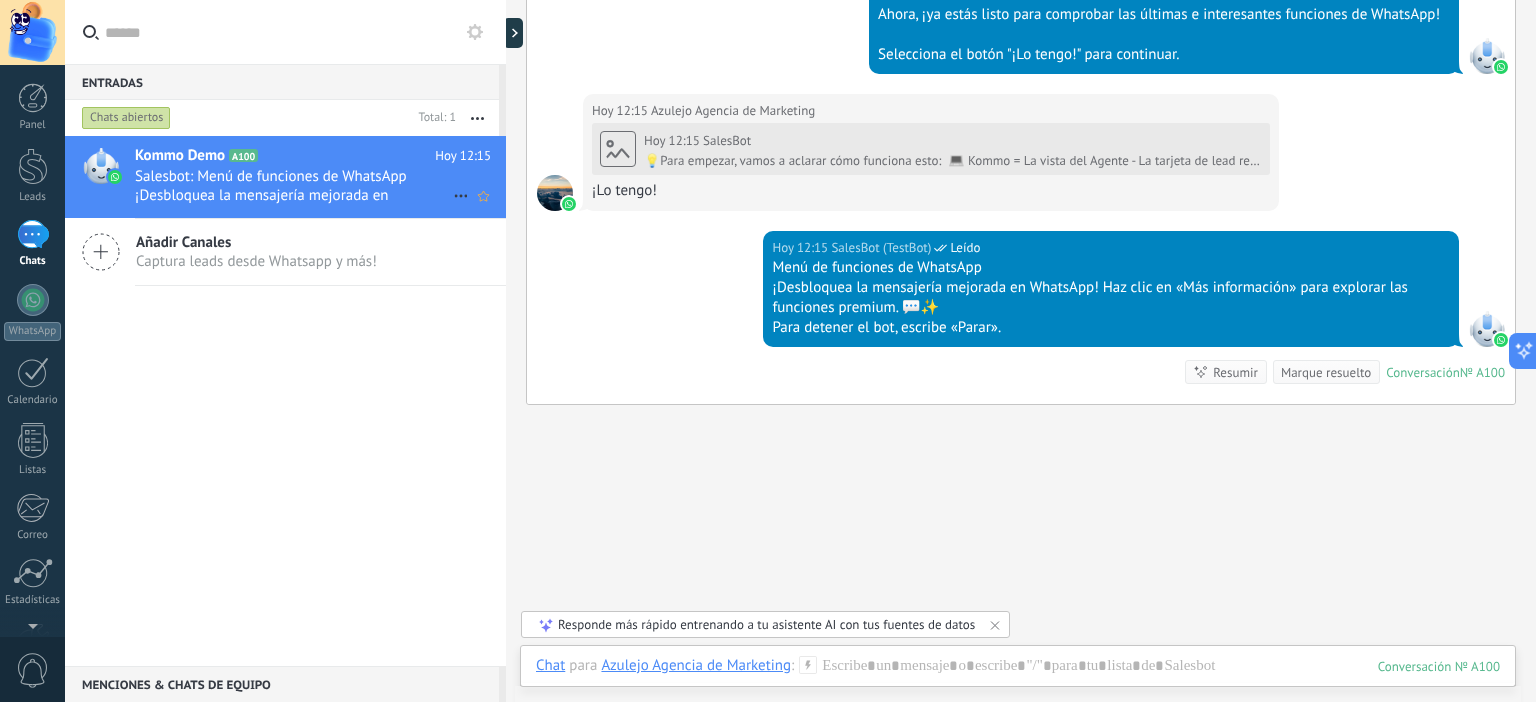 click at bounding box center [461, 196] 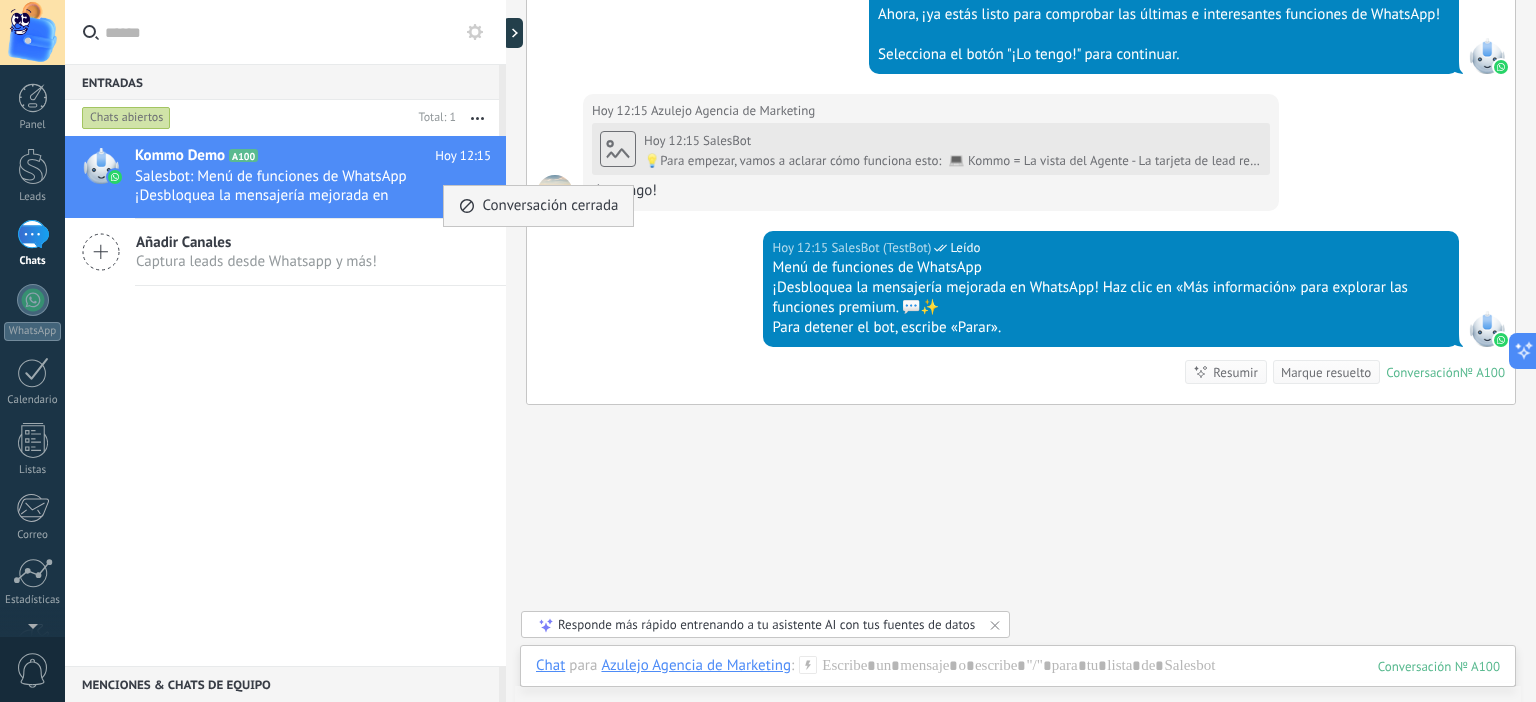 click on "Conversación cerrada" at bounding box center (550, 206) 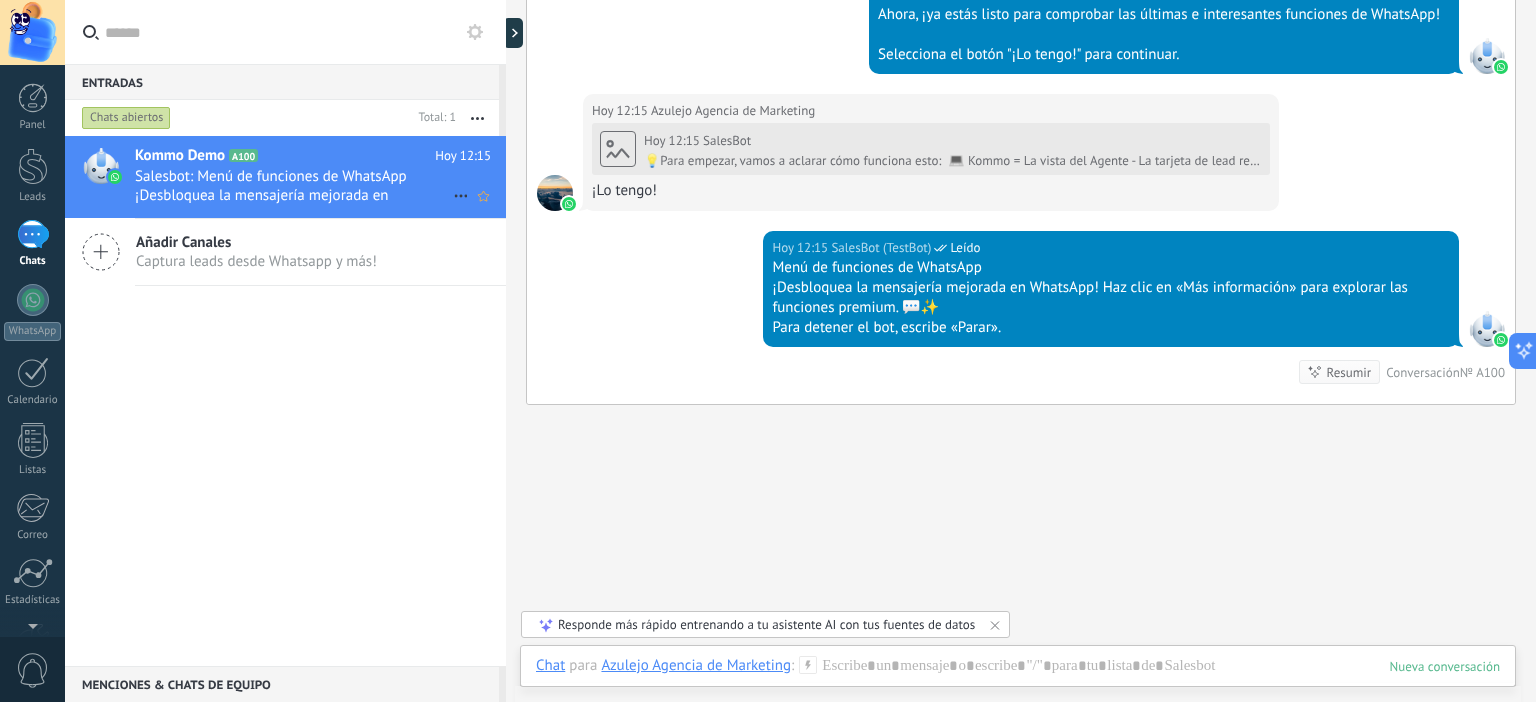 scroll, scrollTop: 878, scrollLeft: 0, axis: vertical 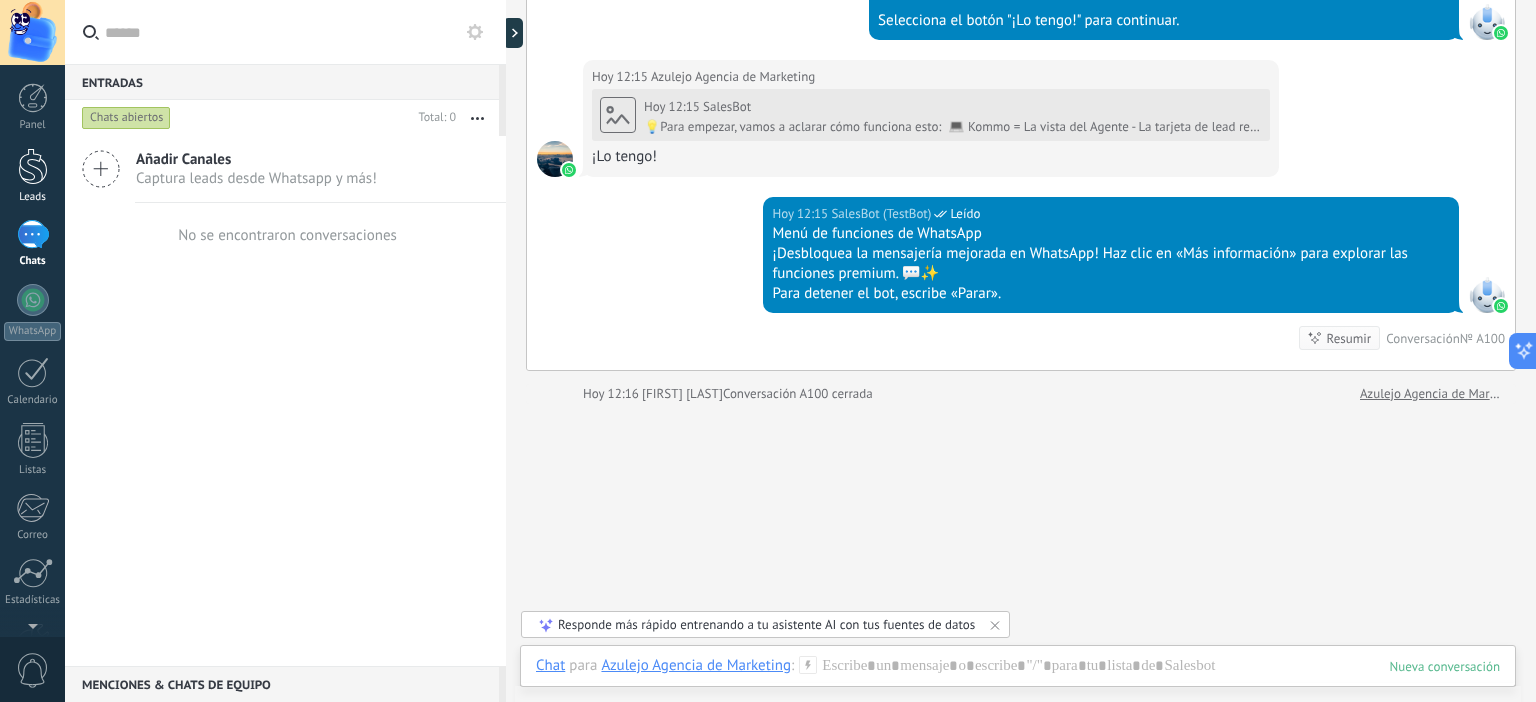 click at bounding box center (33, 166) 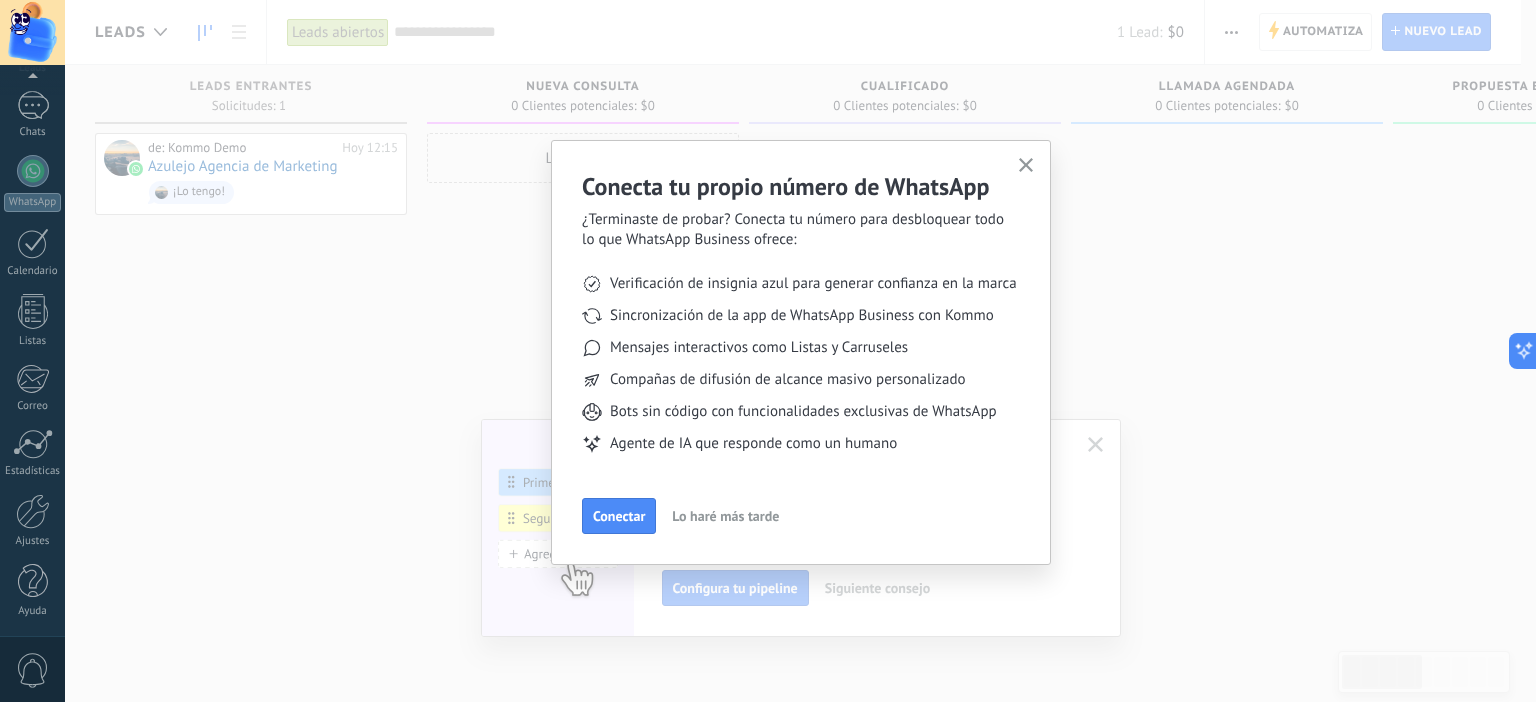scroll, scrollTop: 0, scrollLeft: 0, axis: both 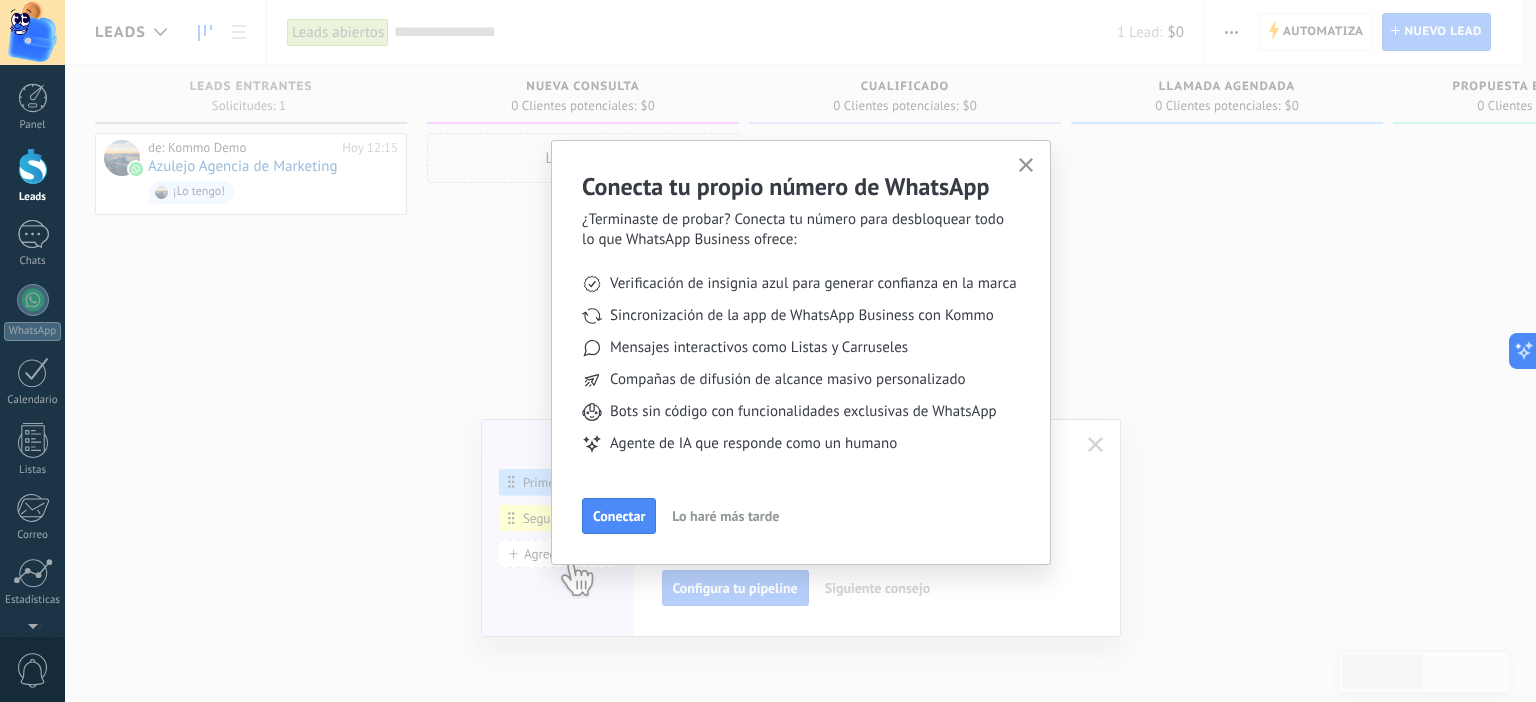 click at bounding box center [1026, 165] 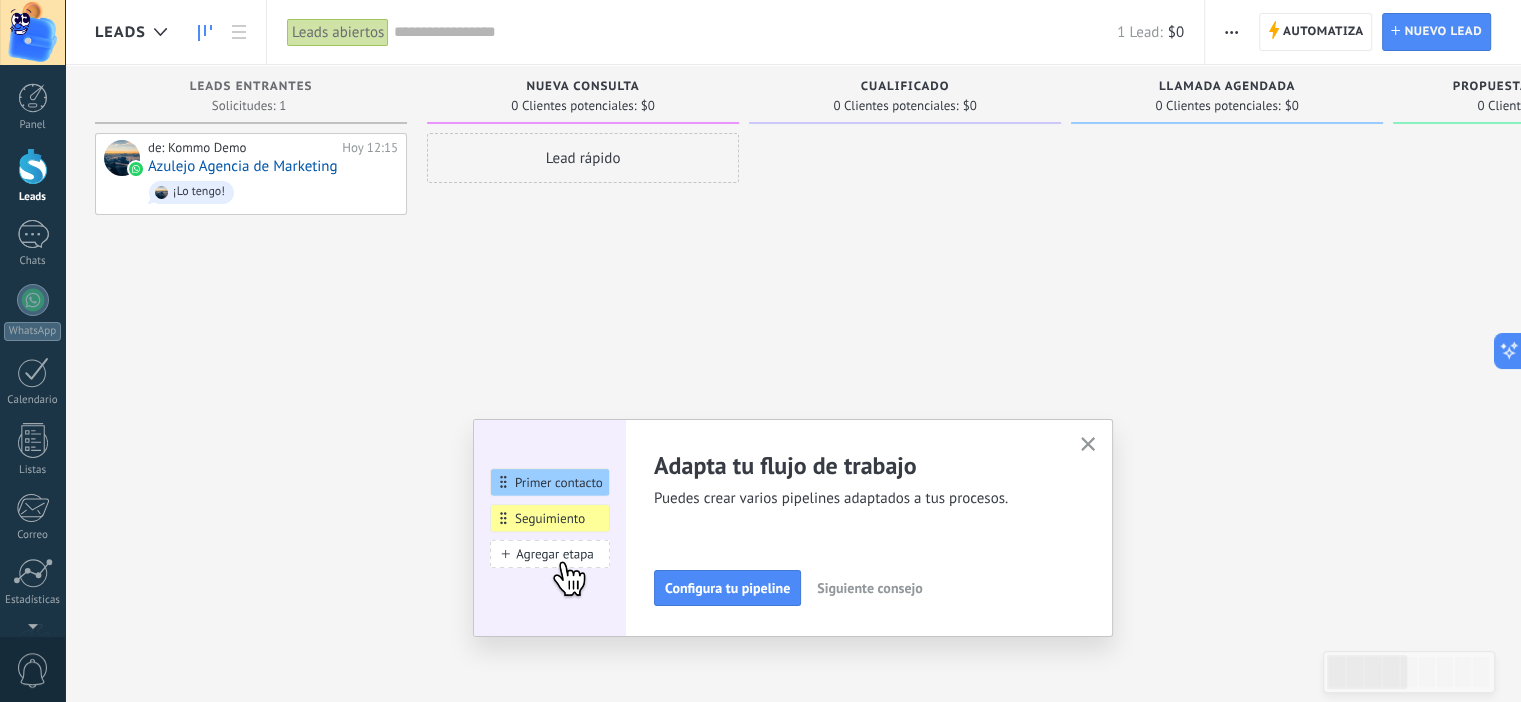 click at bounding box center (1088, 444) 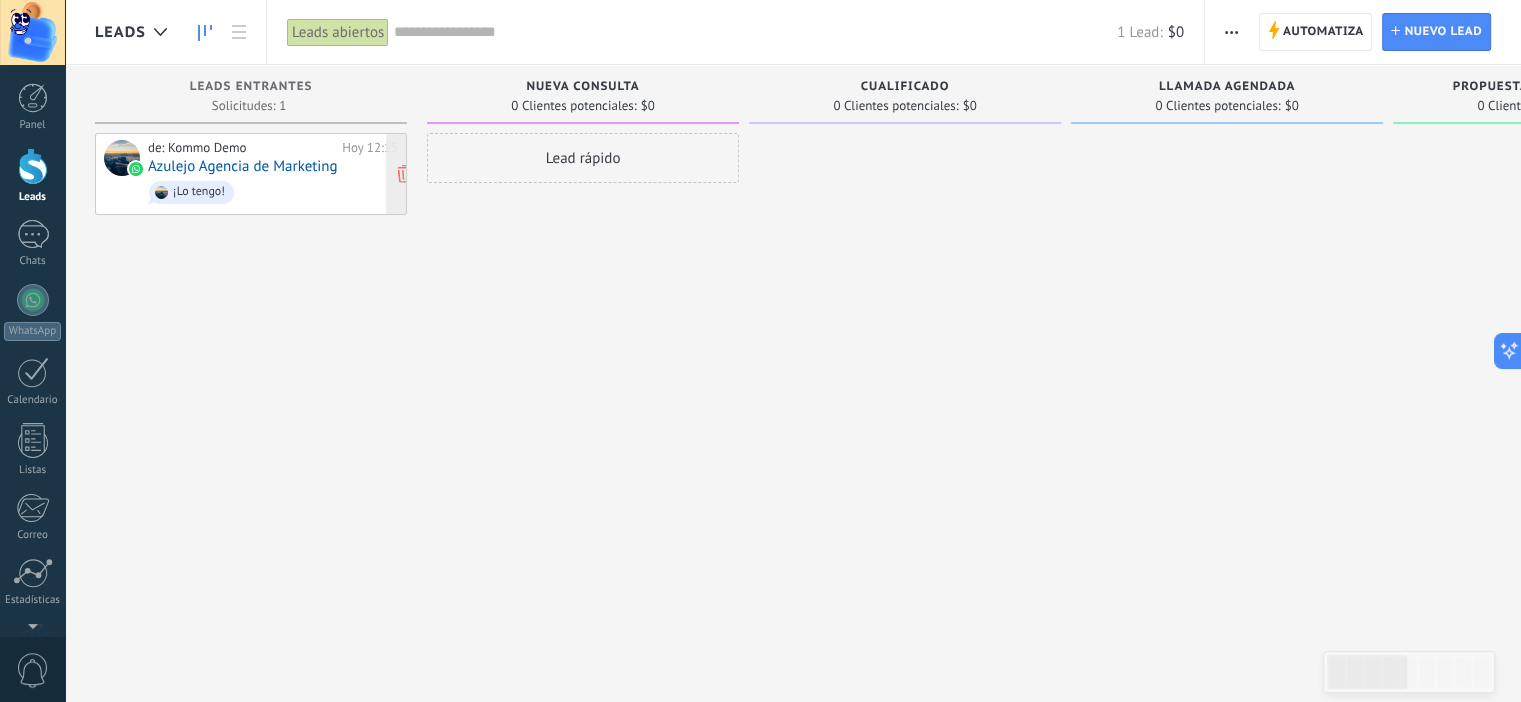 click on "Azulejo Agencia de Marketing" at bounding box center [243, 166] 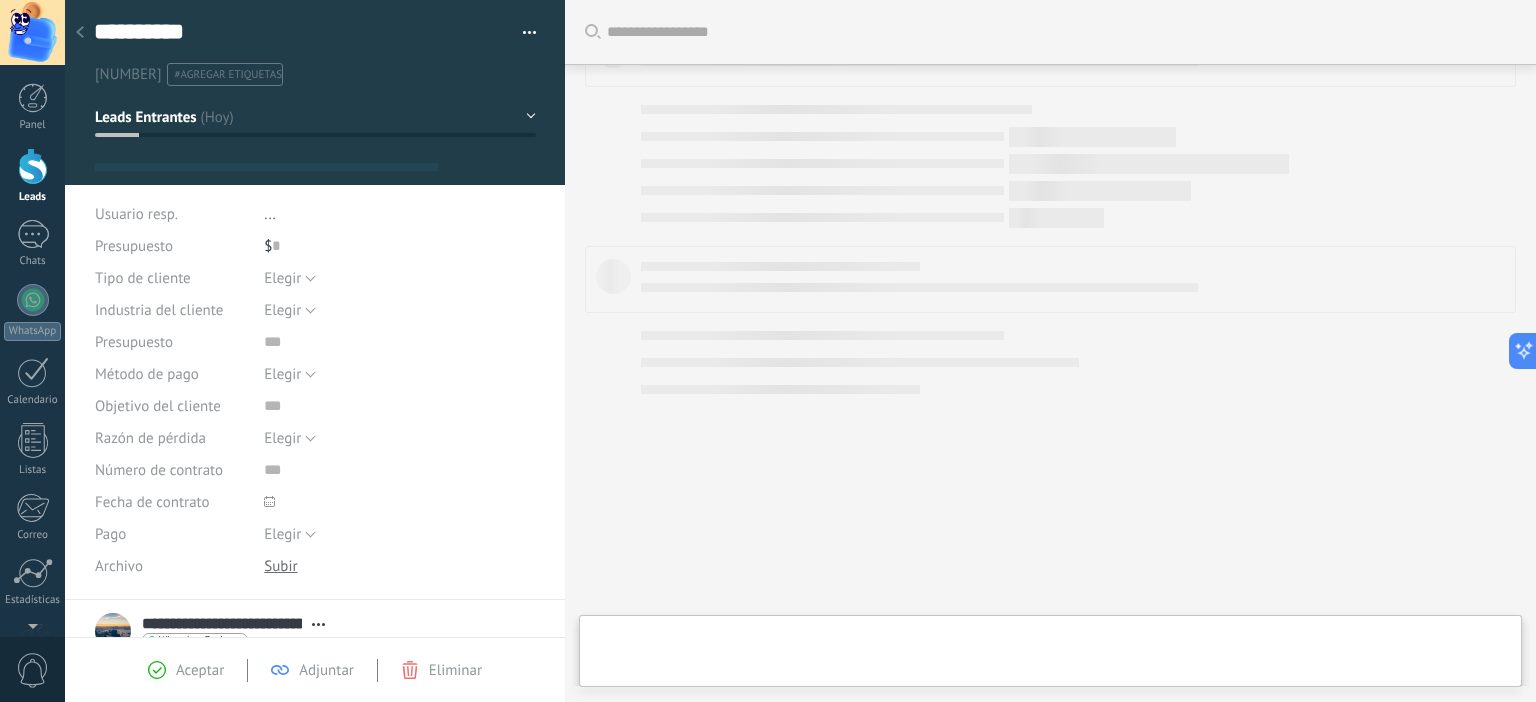 scroll, scrollTop: 946, scrollLeft: 0, axis: vertical 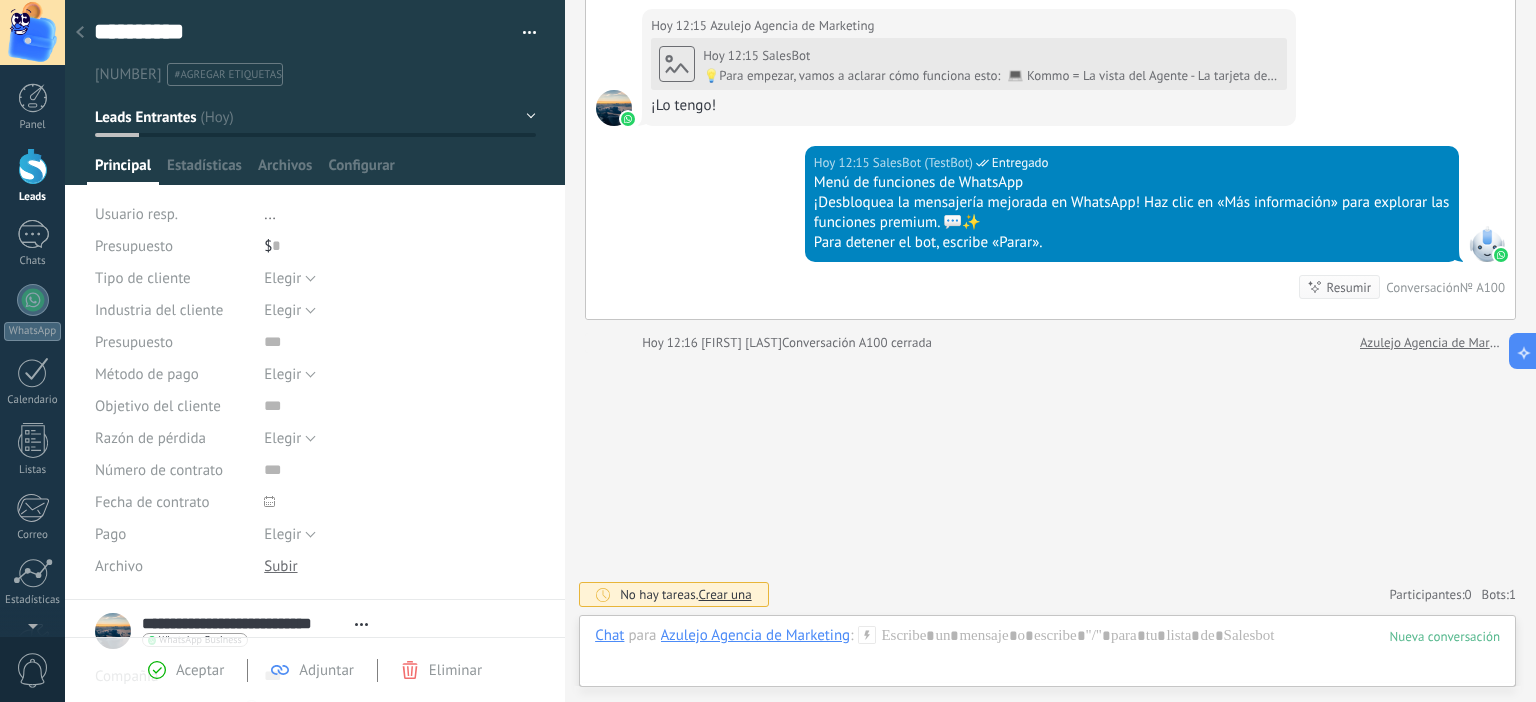 click at bounding box center [80, 32] 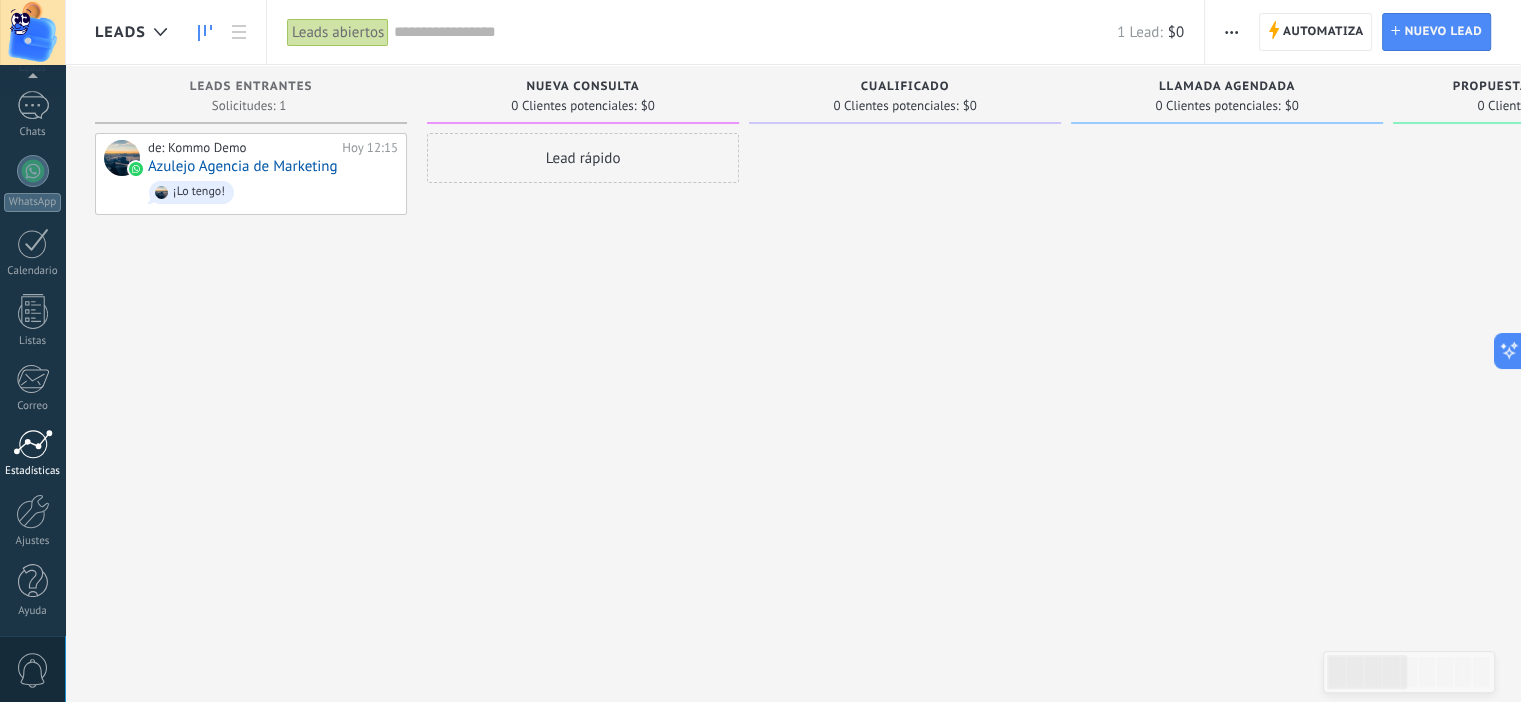 scroll, scrollTop: 0, scrollLeft: 0, axis: both 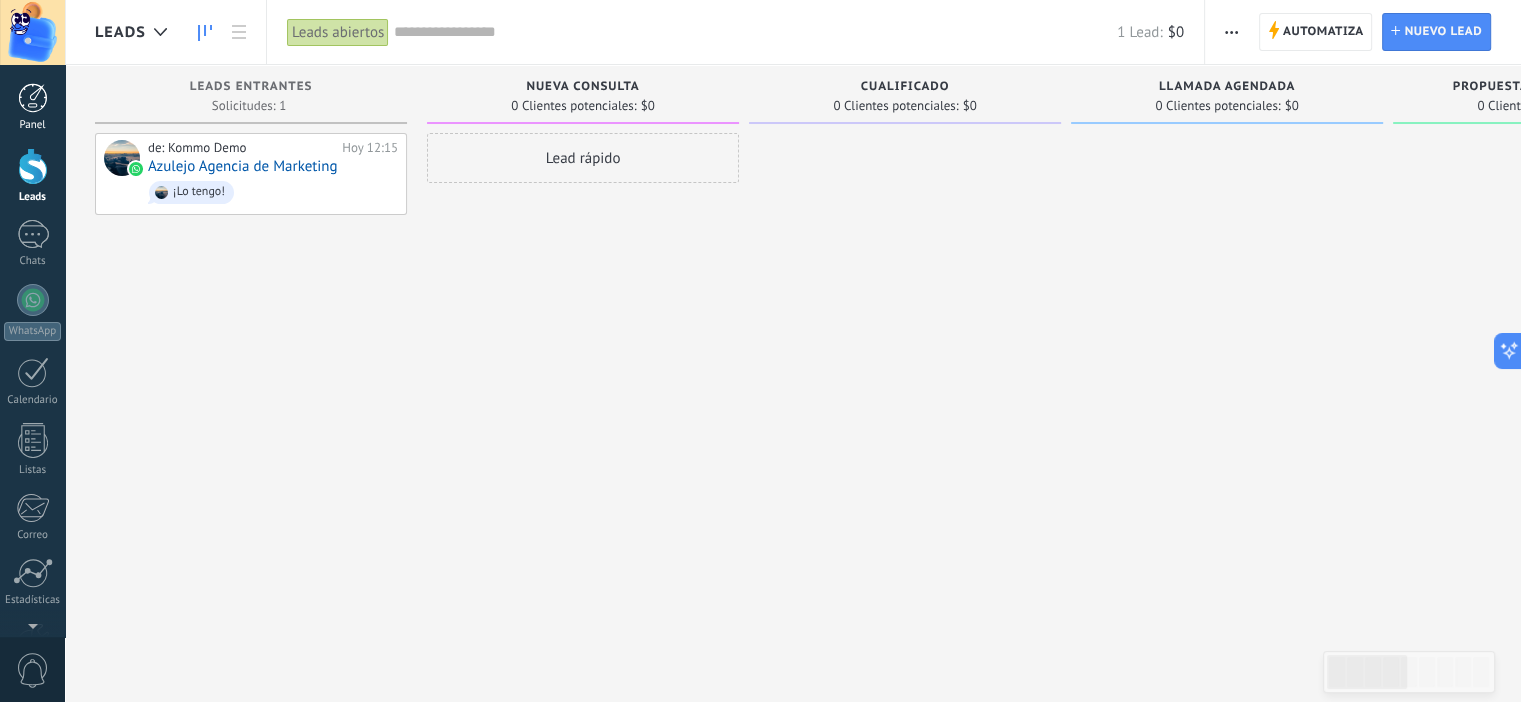 click at bounding box center (33, 98) 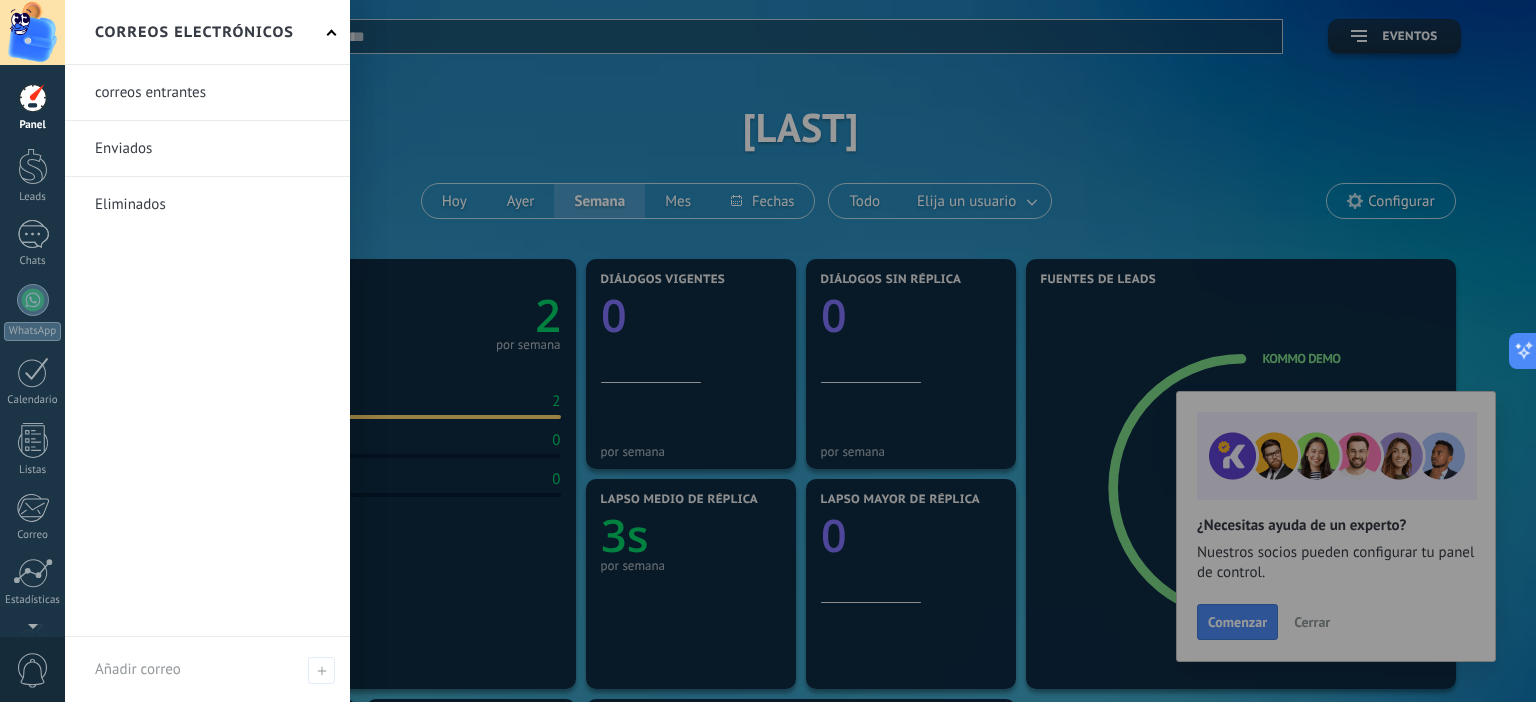 click at bounding box center (833, 351) 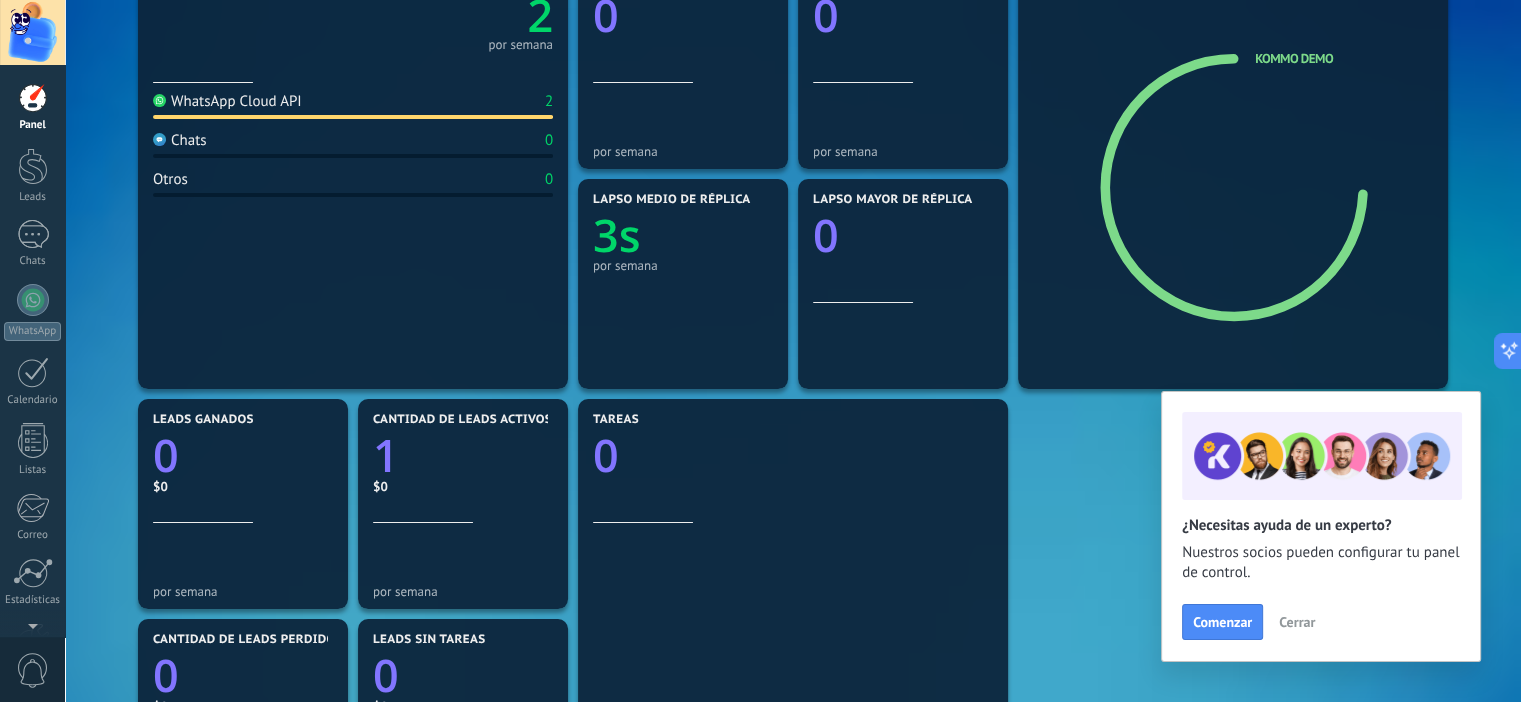 scroll, scrollTop: 700, scrollLeft: 0, axis: vertical 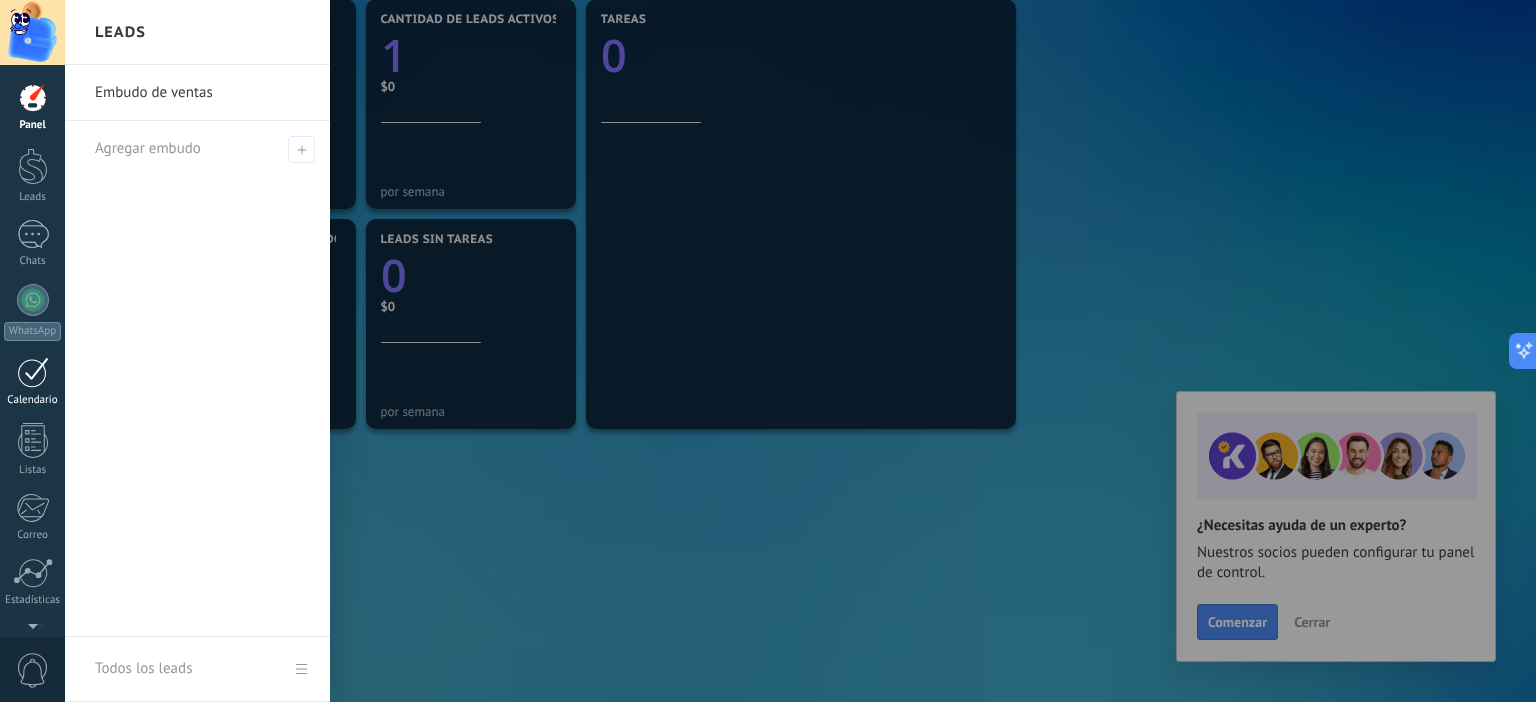 click at bounding box center [33, 372] 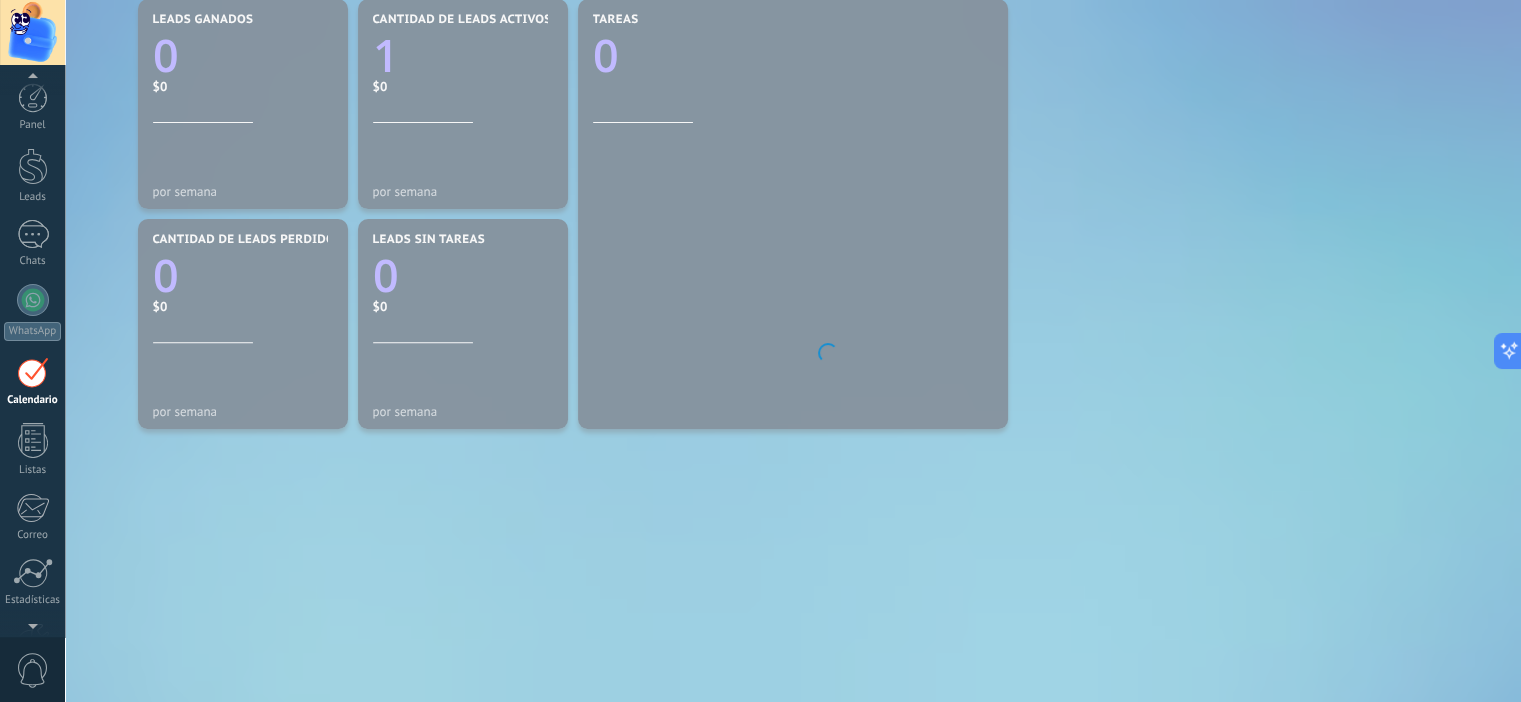 scroll, scrollTop: 56, scrollLeft: 0, axis: vertical 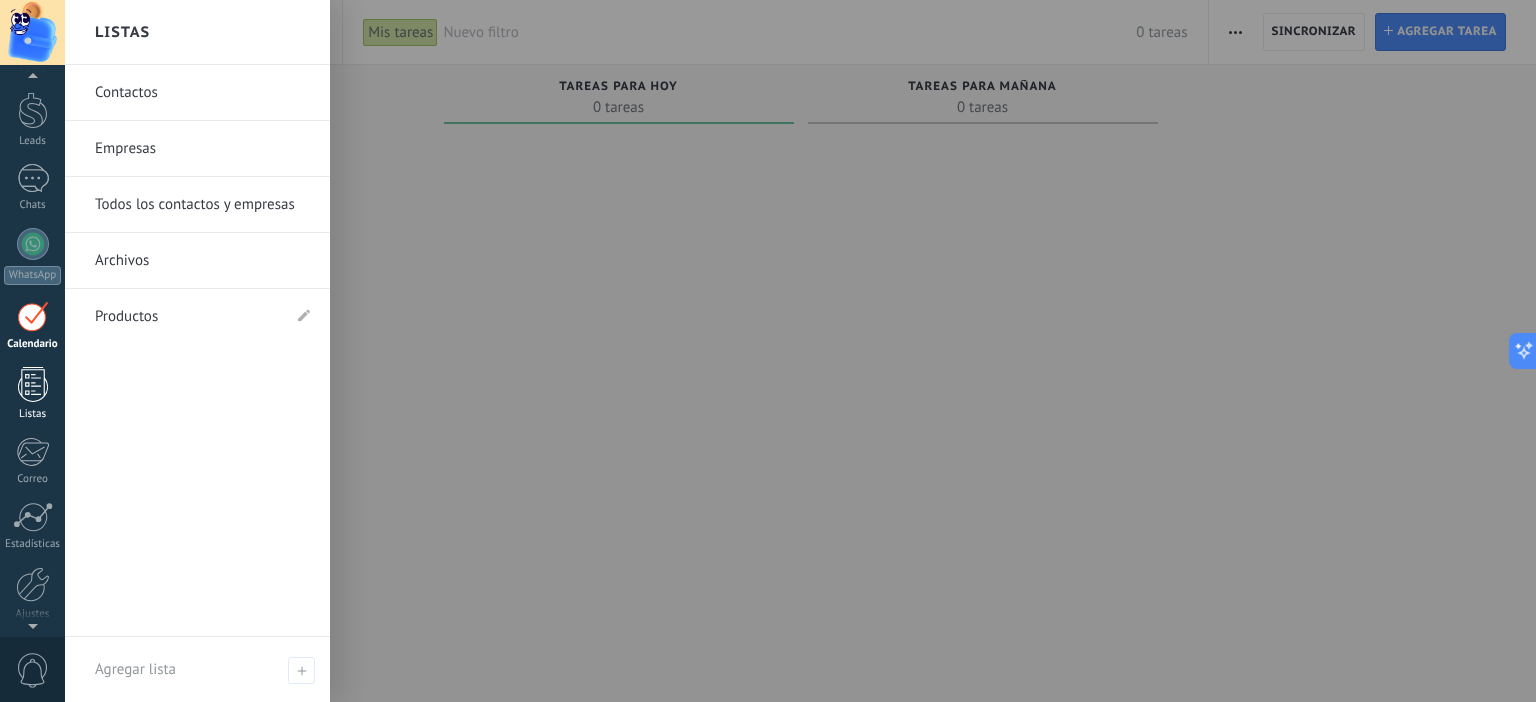 click at bounding box center [33, 384] 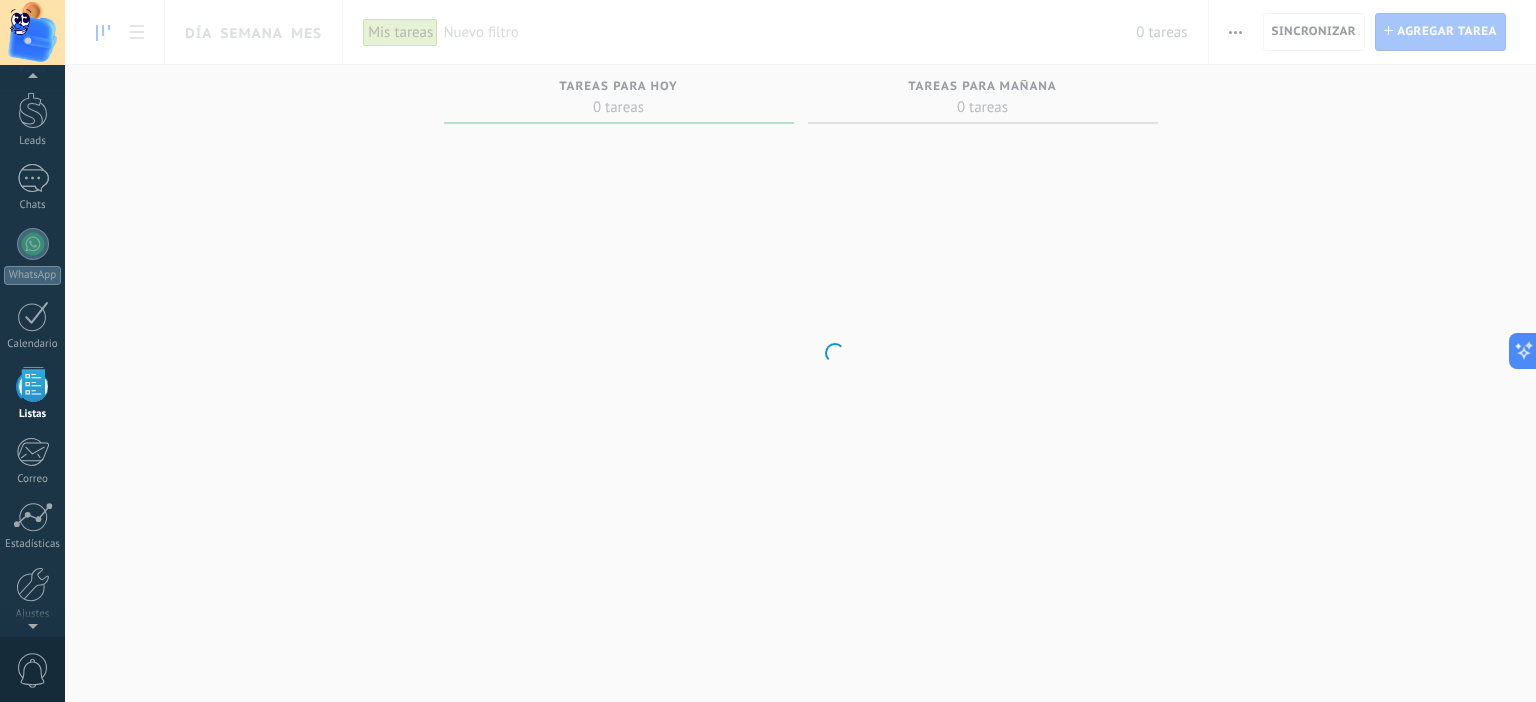 scroll, scrollTop: 123, scrollLeft: 0, axis: vertical 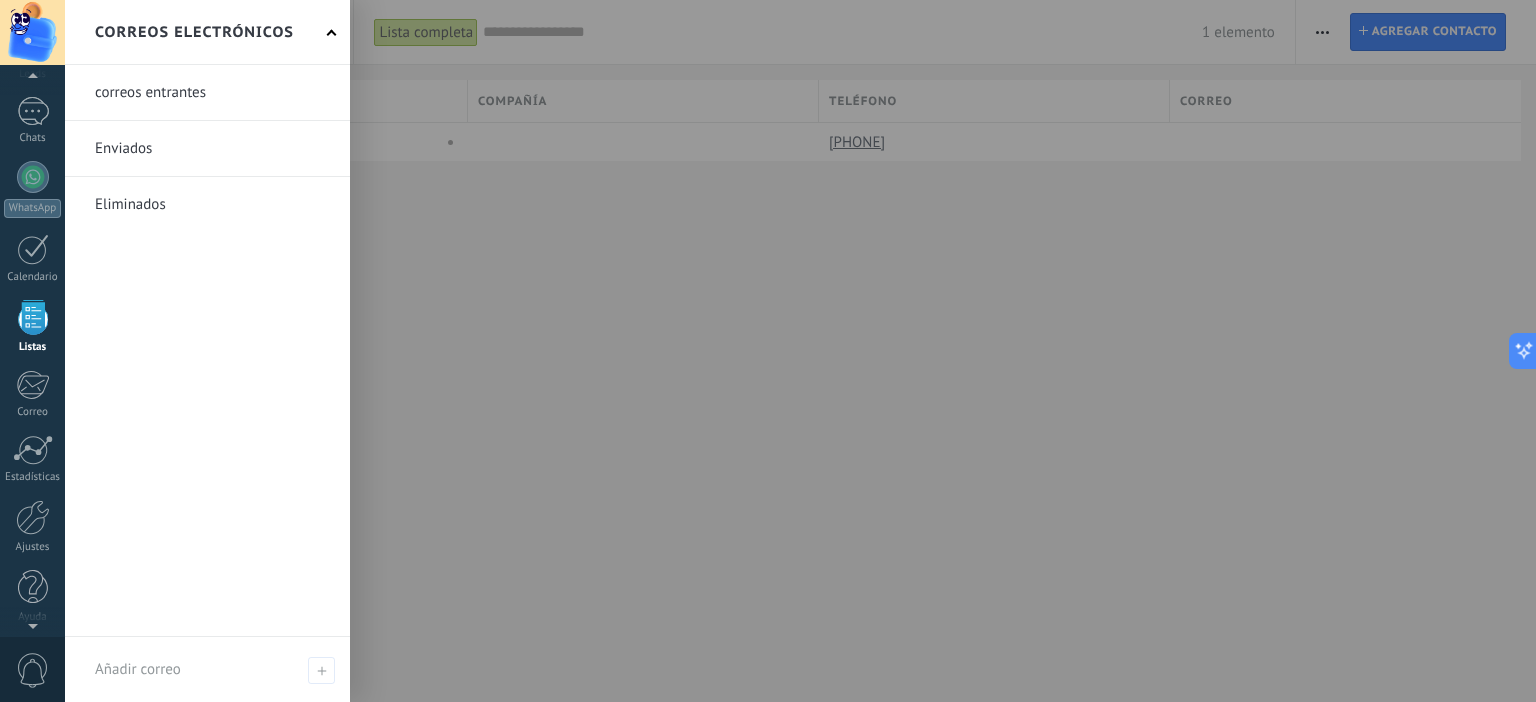 click at bounding box center (33, 317) 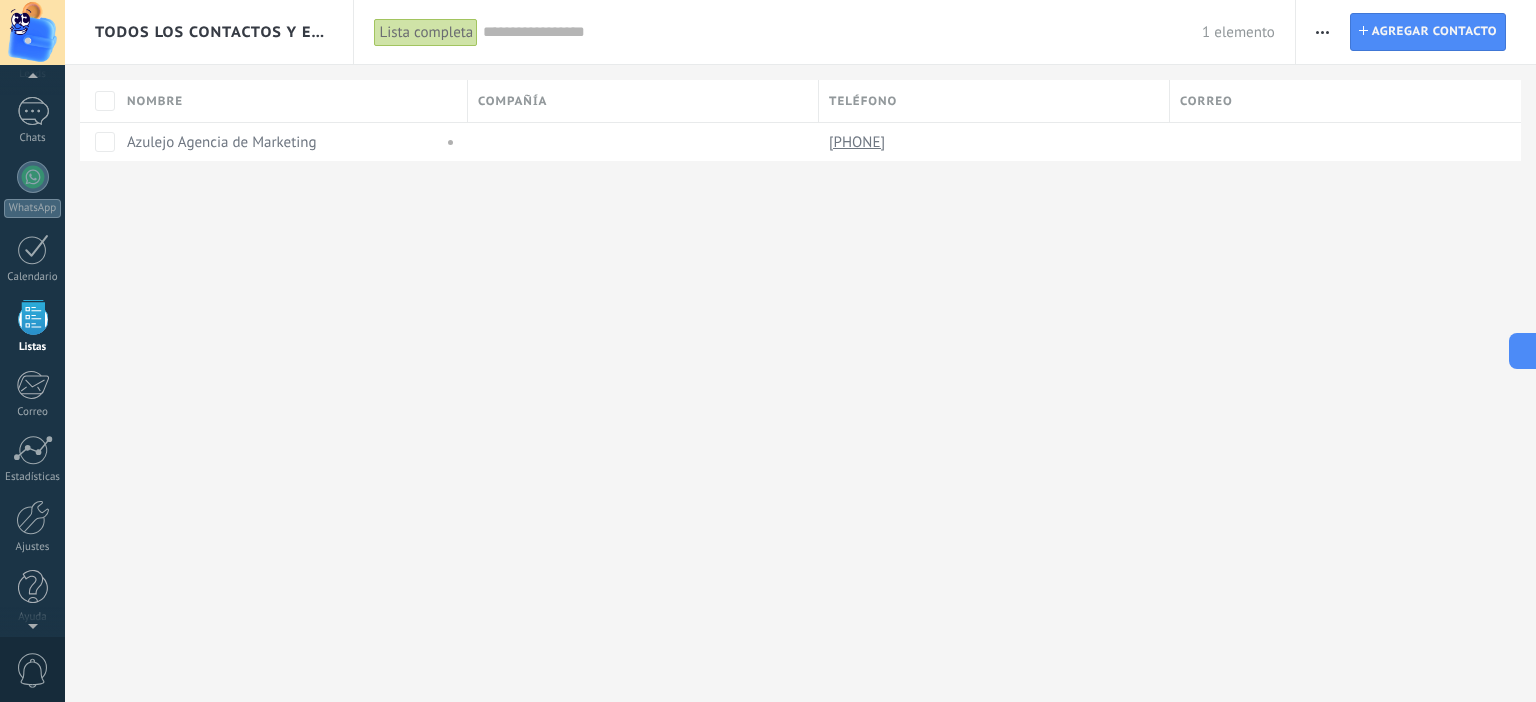 click at bounding box center (33, 317) 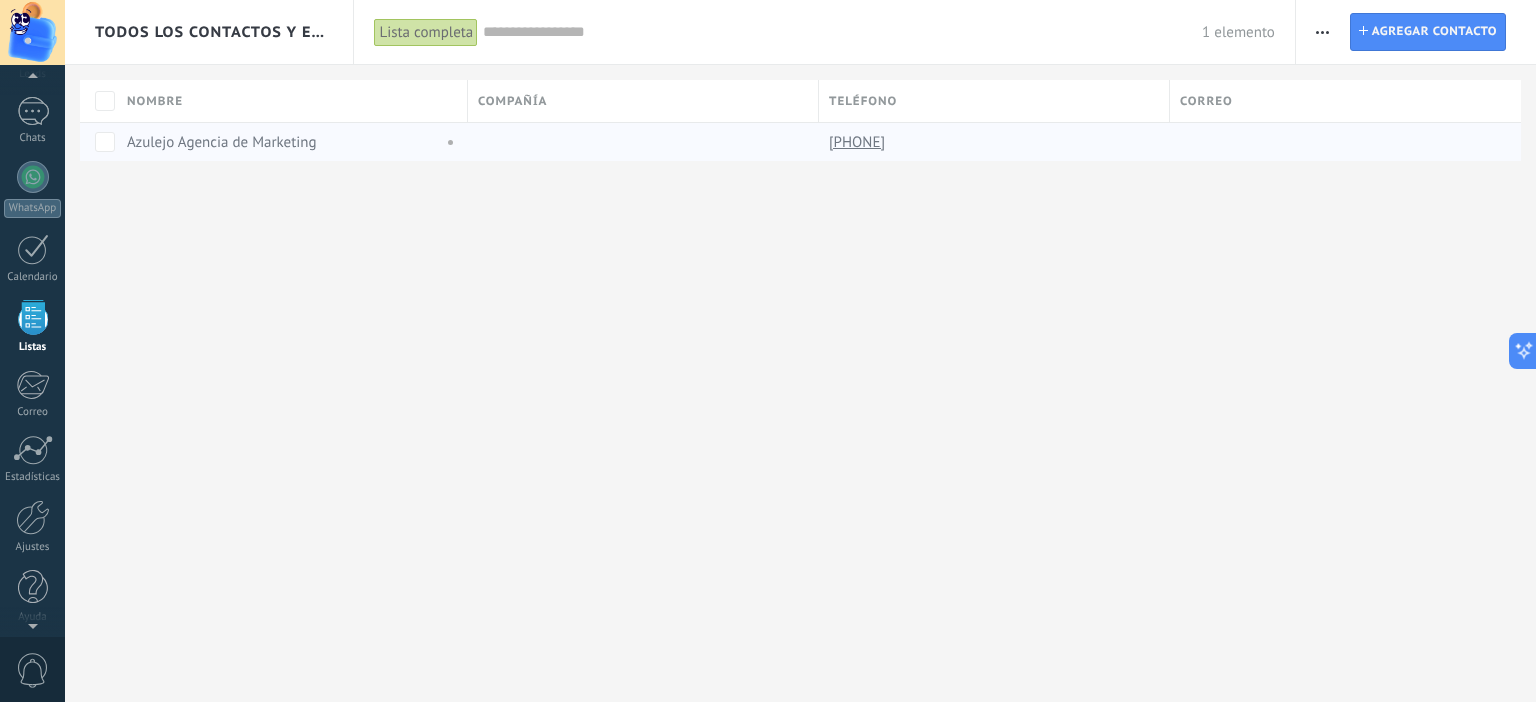 click on "Azulejo Agencia de Marketing" at bounding box center (222, 142) 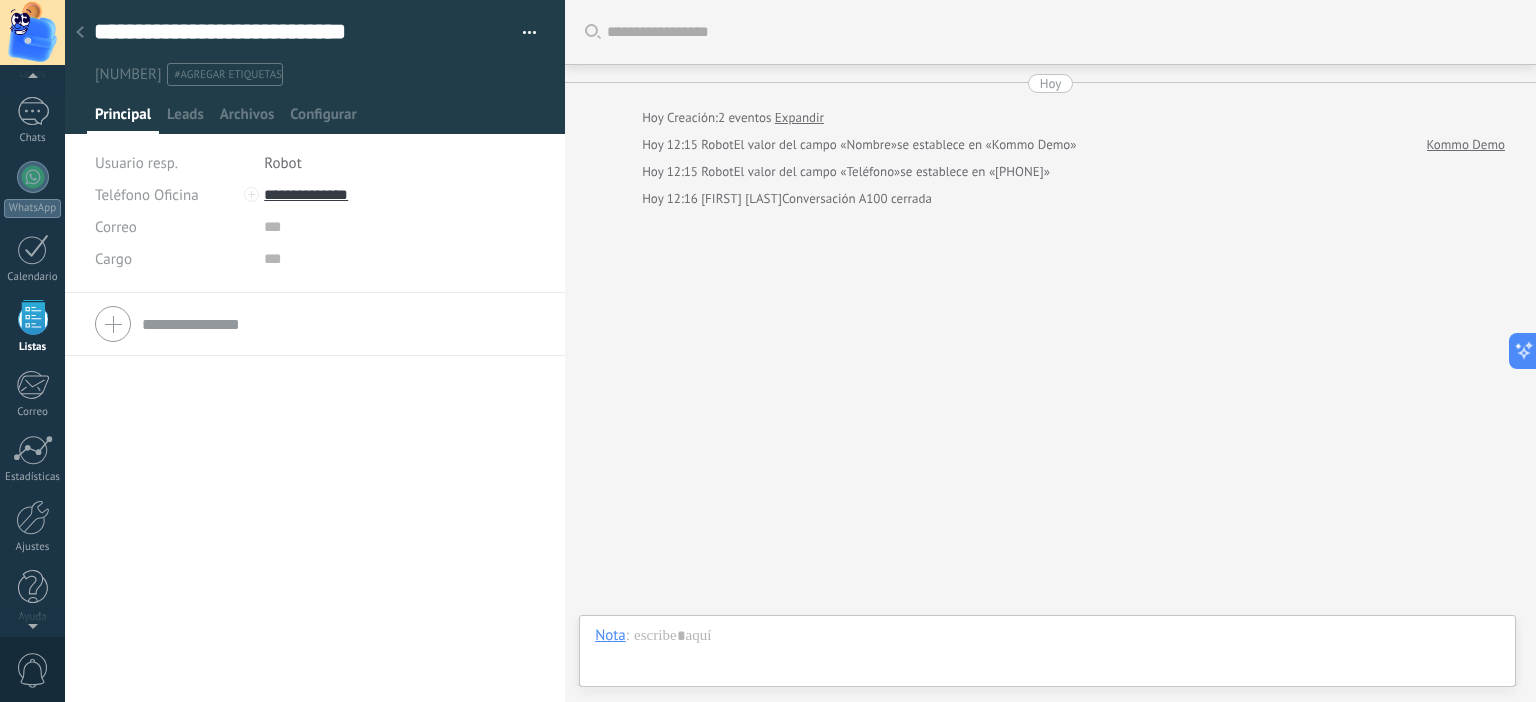 click at bounding box center (530, 36) 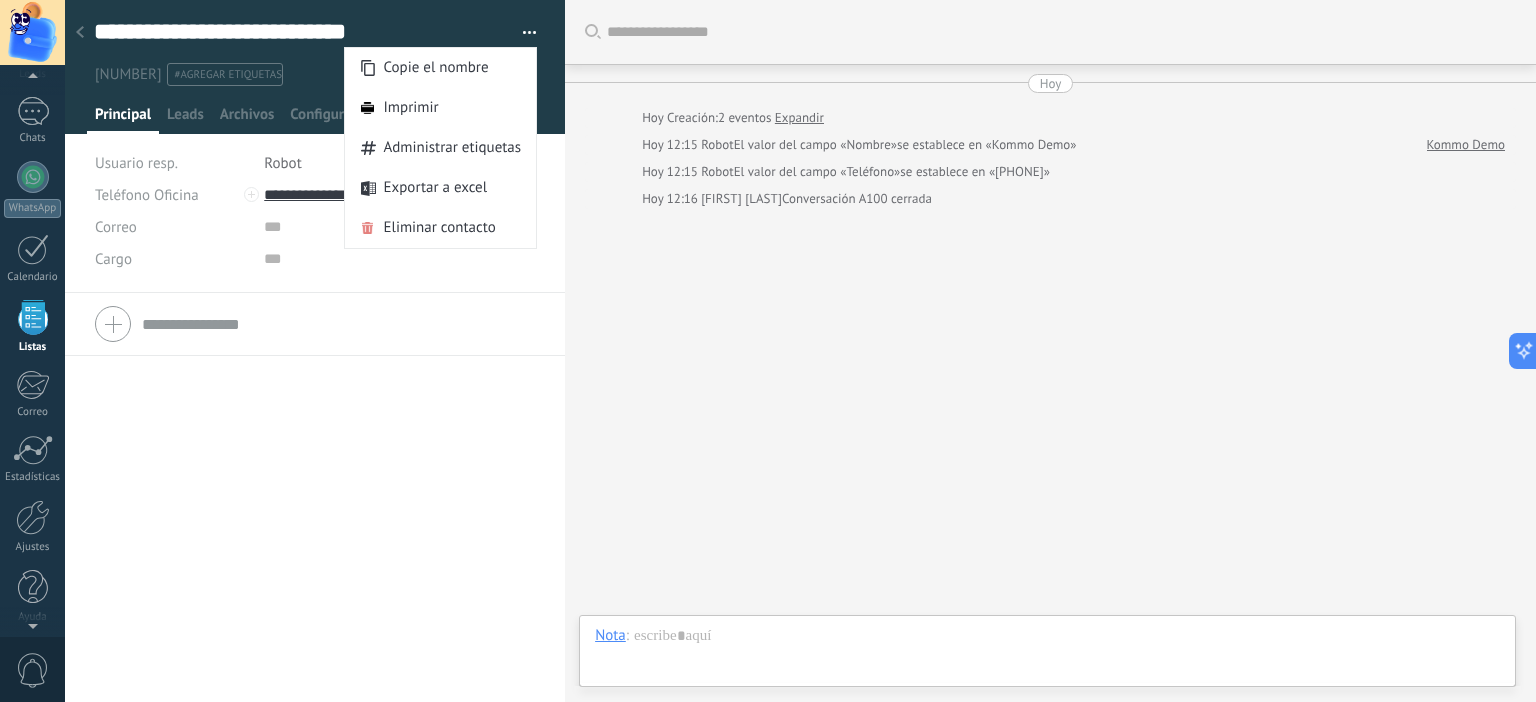 click on "Teléfono Oficina
Ofic. directo
Celular
Fax
Casa
Otro
Teléfono Oficina
Llamar
Copiar
Editar
Correo
E-mail priv.
Otro e-mail
Correo
Correo
Copiar" at bounding box center (315, 497) 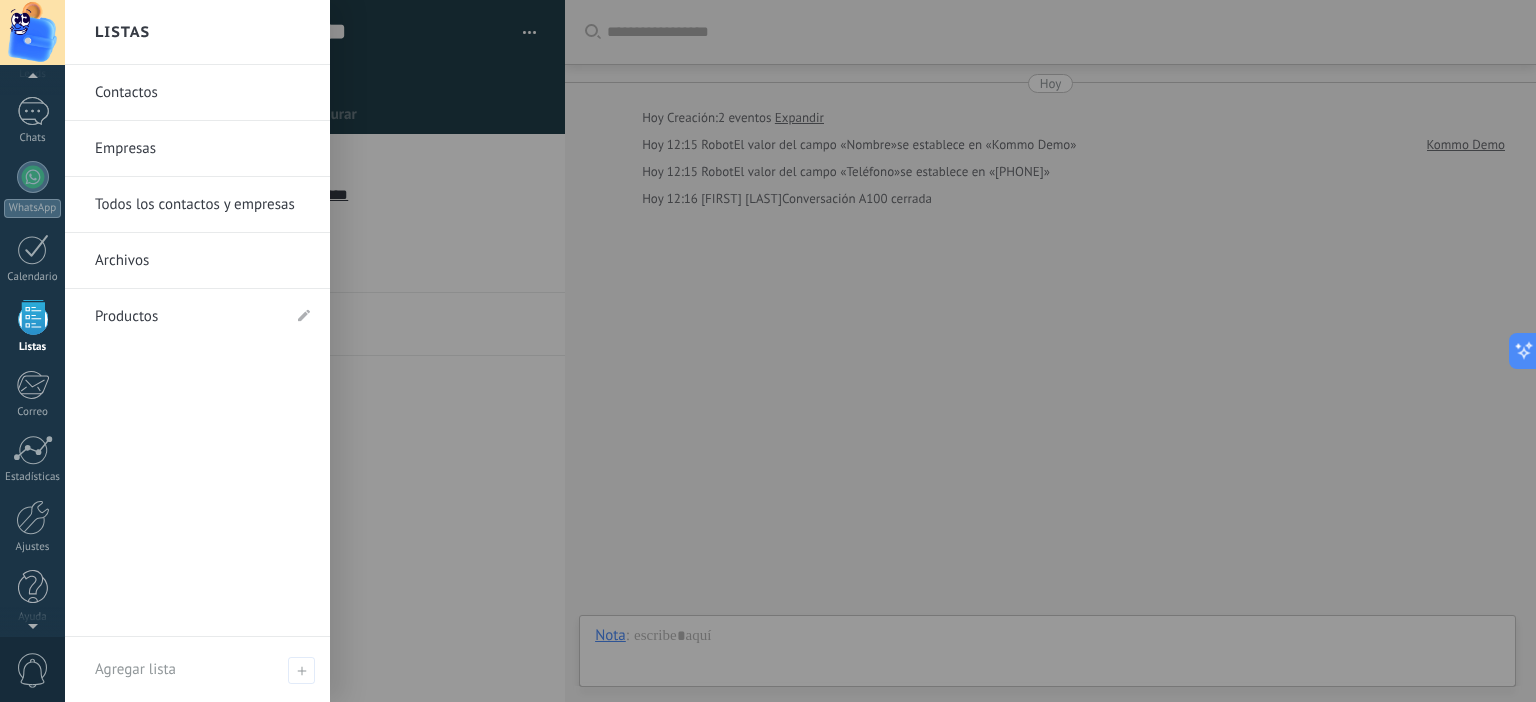 click on "Contactos" at bounding box center [202, 93] 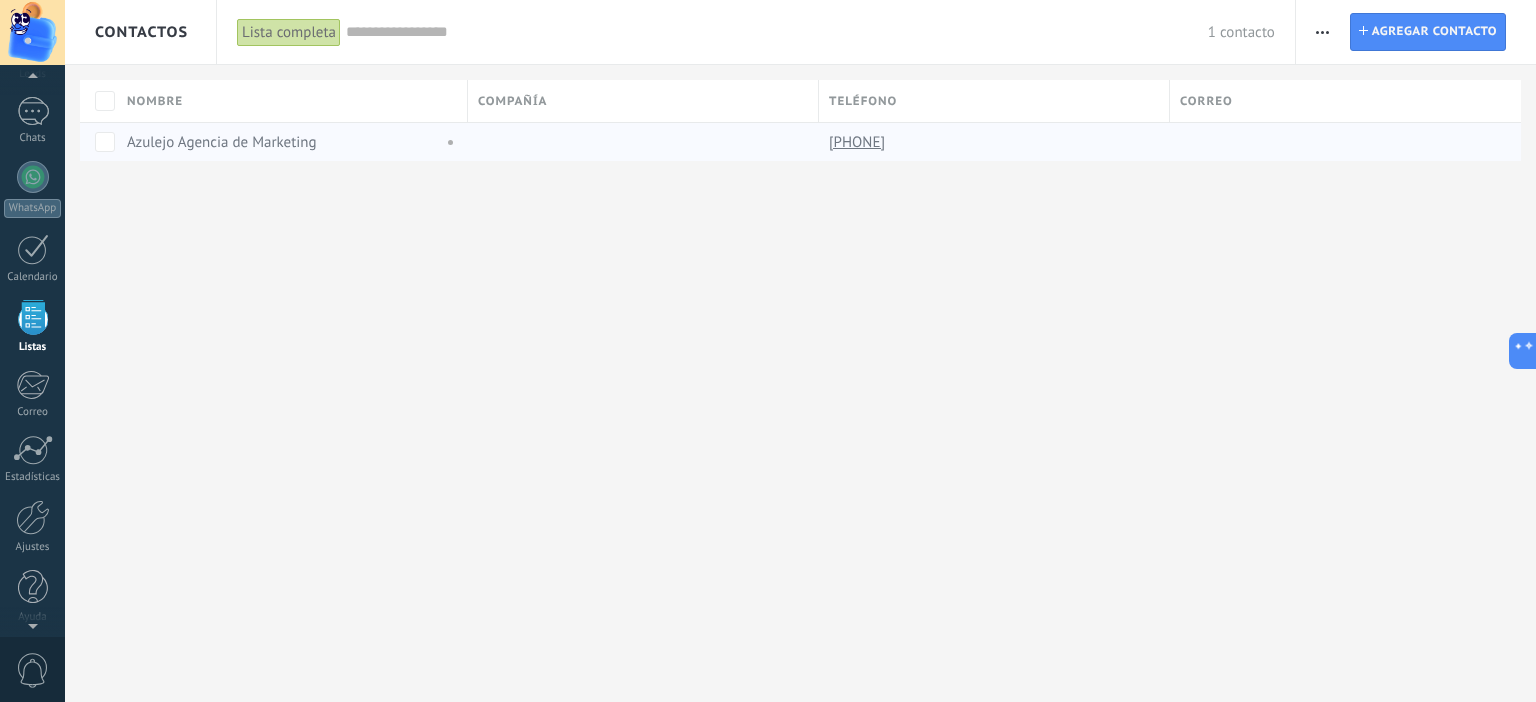 click at bounding box center (446, 142) 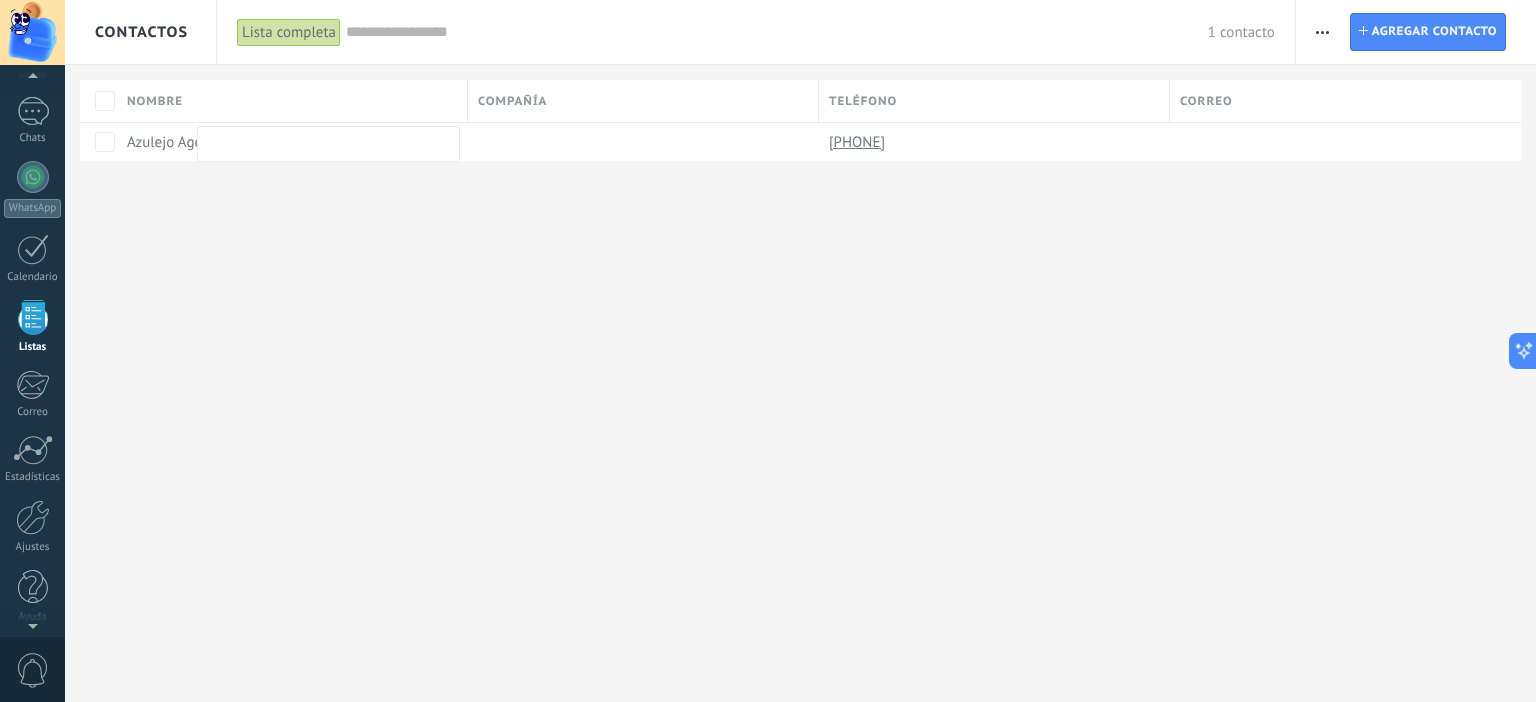 click on "Contactos Lista completa Aplicar 1 contacto Lista completa Contactos sin tareas Contactos con tareas atrasadas Sin leads Eliminados Guardar Todo el tiempo Todo el tiempo Hoy Ayer Últimos  ** 30  dias Esta semana La última semana Este mes El mes pasado Este trimestre Este año   Seleccionar todo Sin leads Sin la apertura de la causa Nueva consulta Cualificado Llamada agendada Propuesta en preparación Propuesta enviada Seguimiento Negociación Factura enviada Factura pagada – ganado Proyecto cancelado – perdido Etapas activas Seleccionar todo Presupuesto insuficiente No hay necesidad para el producto No satisfecho con las condiciones Comprado del competidor Razón no definida Razones de pérdidas Seleccionar todo Hoy Mañana Esta semana Este mes Este trimestre No hay tareas atrasadas Todo valores Etiquetas Administrar etiquetas No tienes etiquetas conectadas Aplicar Restablecer Imprimir Agregar una compañía Exportar Importar Ajustes de la lista Procesos empresariales Buscar duplicados Contacto Leads" at bounding box center [800, 351] 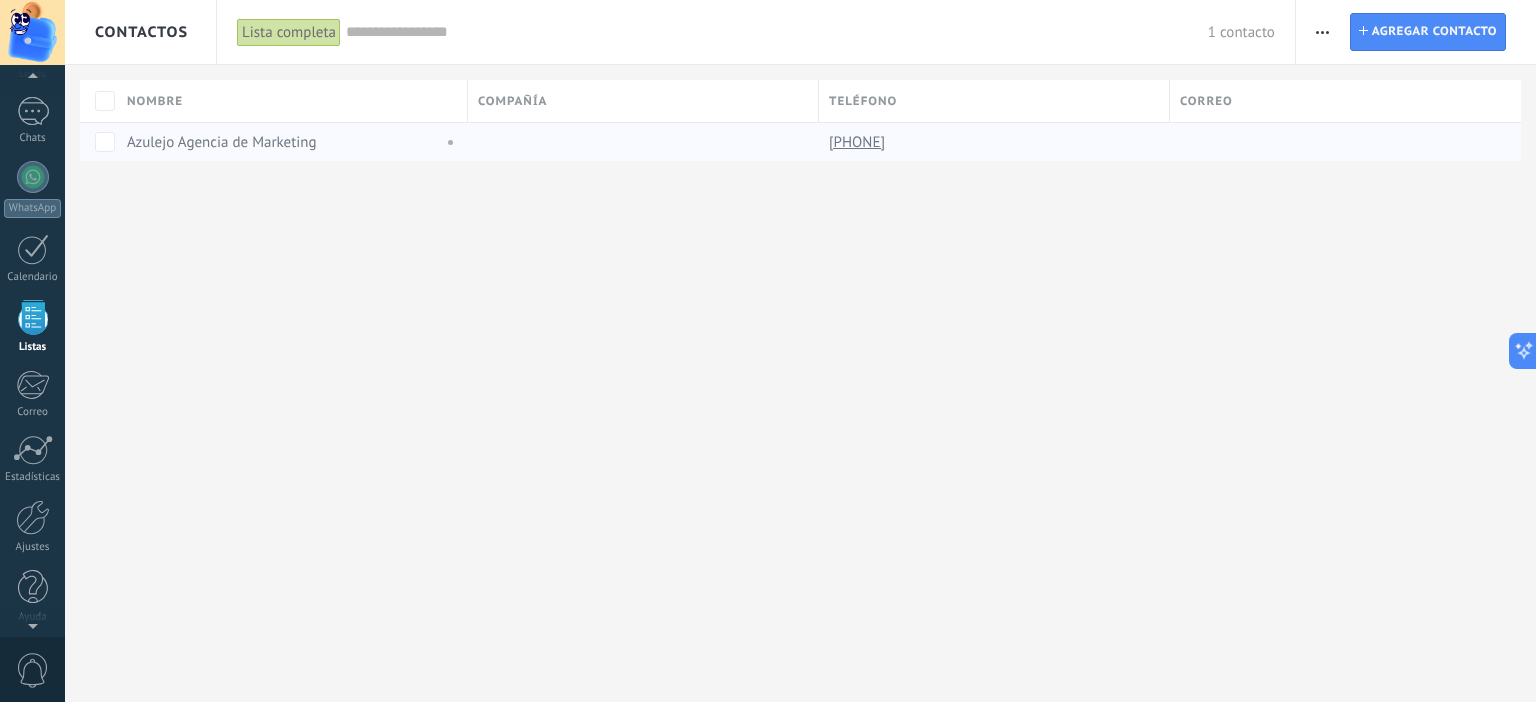 click on "Azulejo Agencia de Marketing" at bounding box center [222, 142] 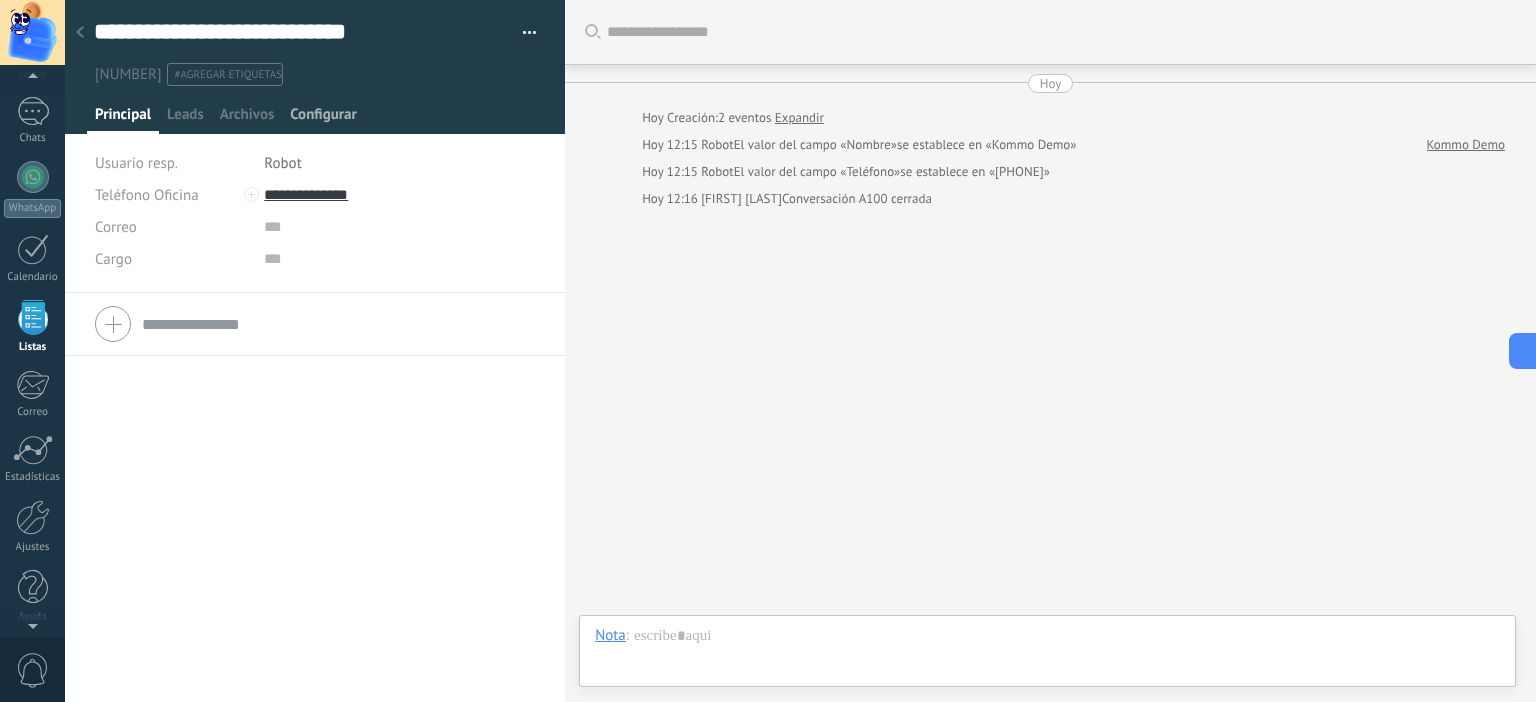 click on "Configurar" at bounding box center (123, 119) 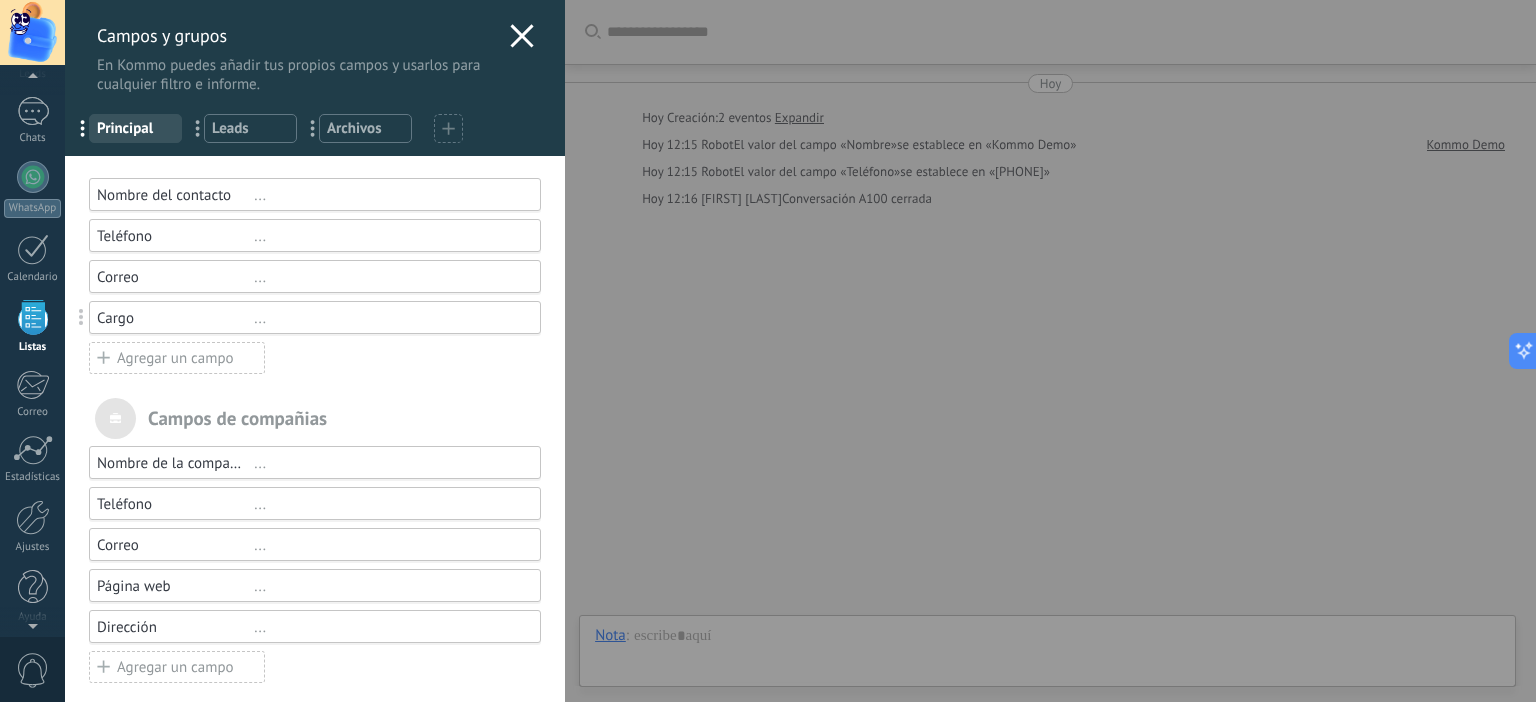 scroll, scrollTop: 16, scrollLeft: 0, axis: vertical 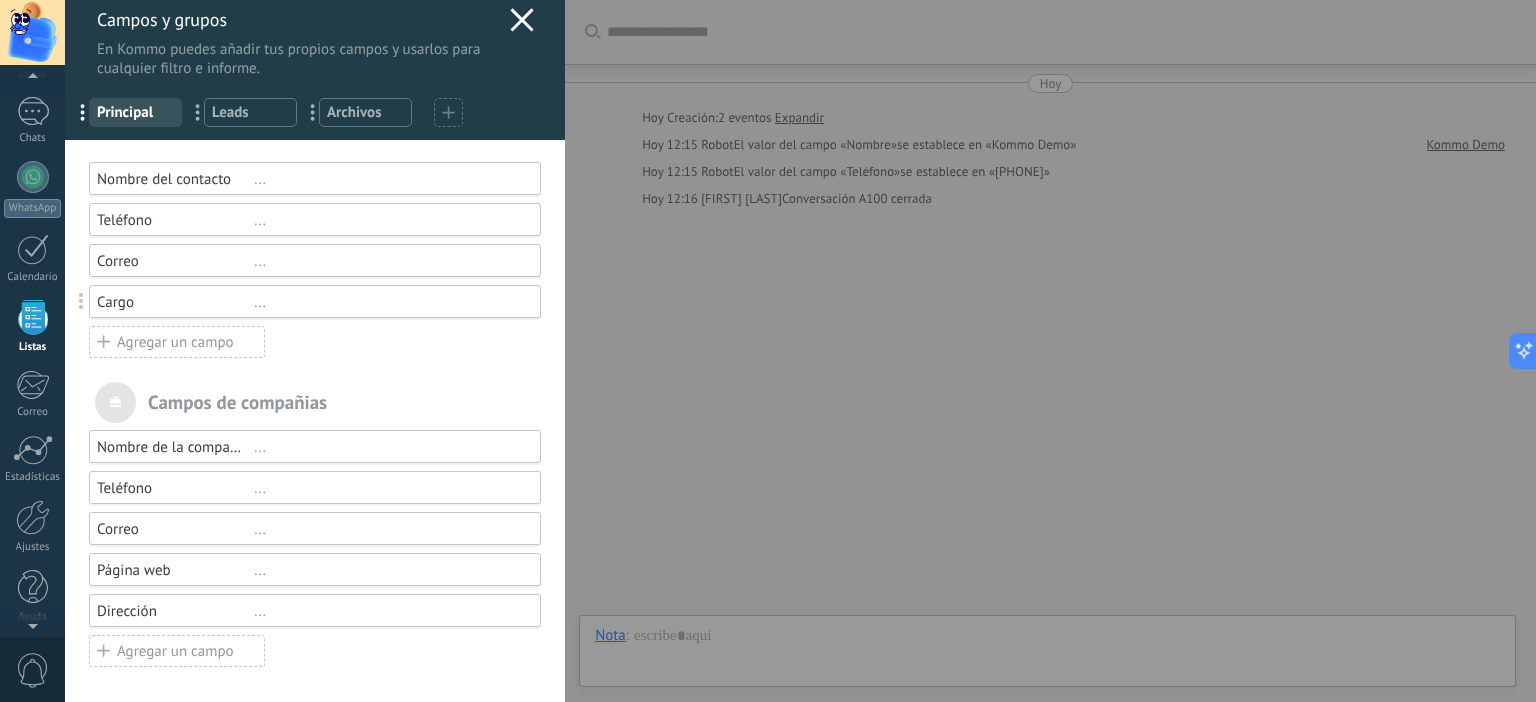 click at bounding box center [522, 19] 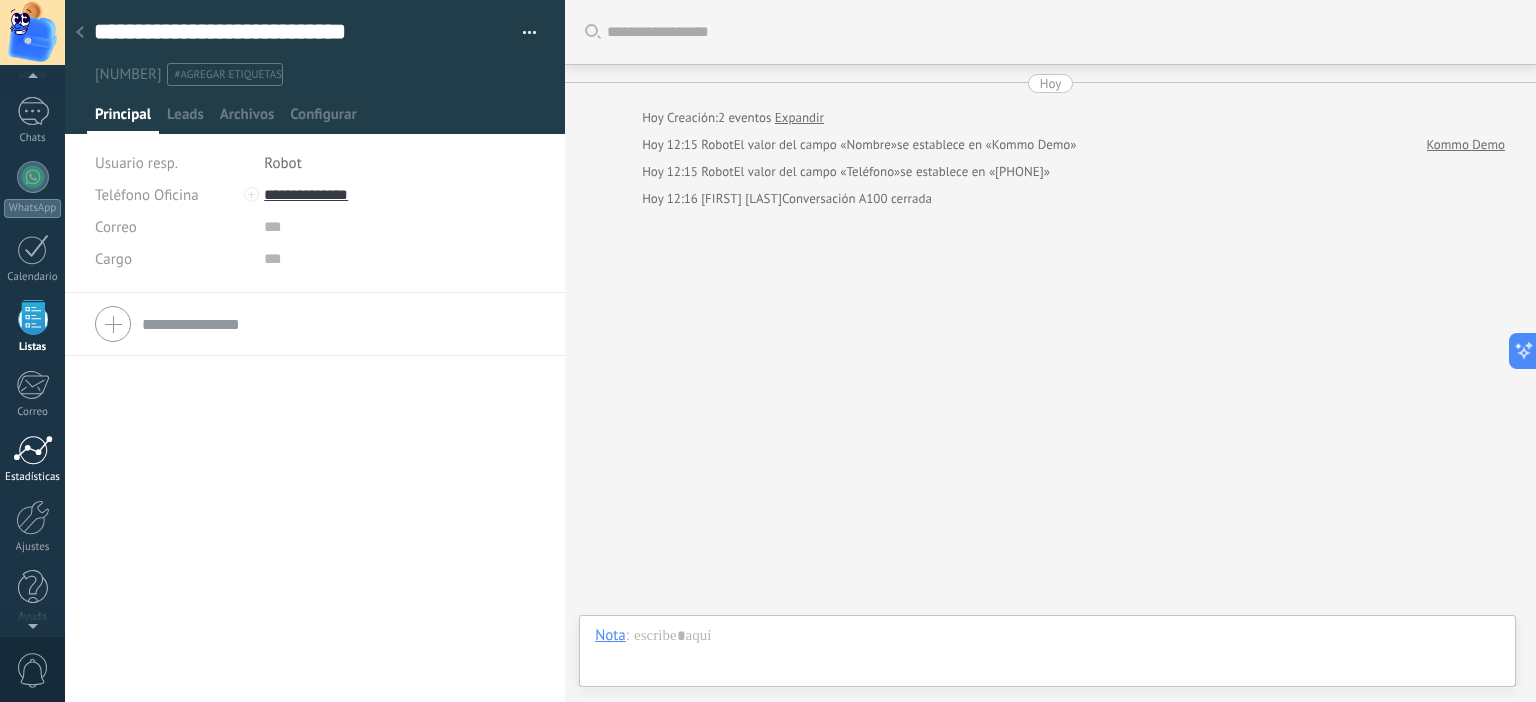 click at bounding box center (33, 450) 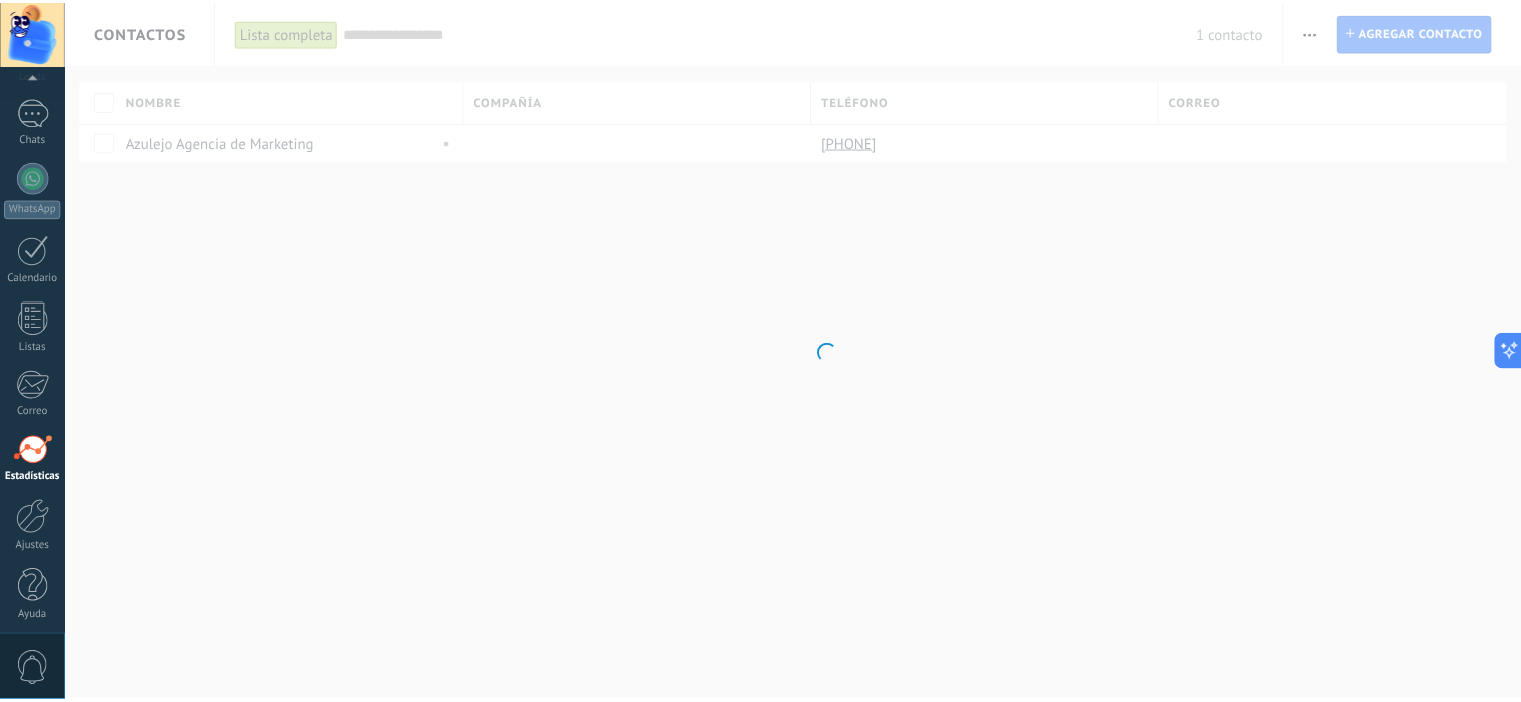 scroll, scrollTop: 129, scrollLeft: 0, axis: vertical 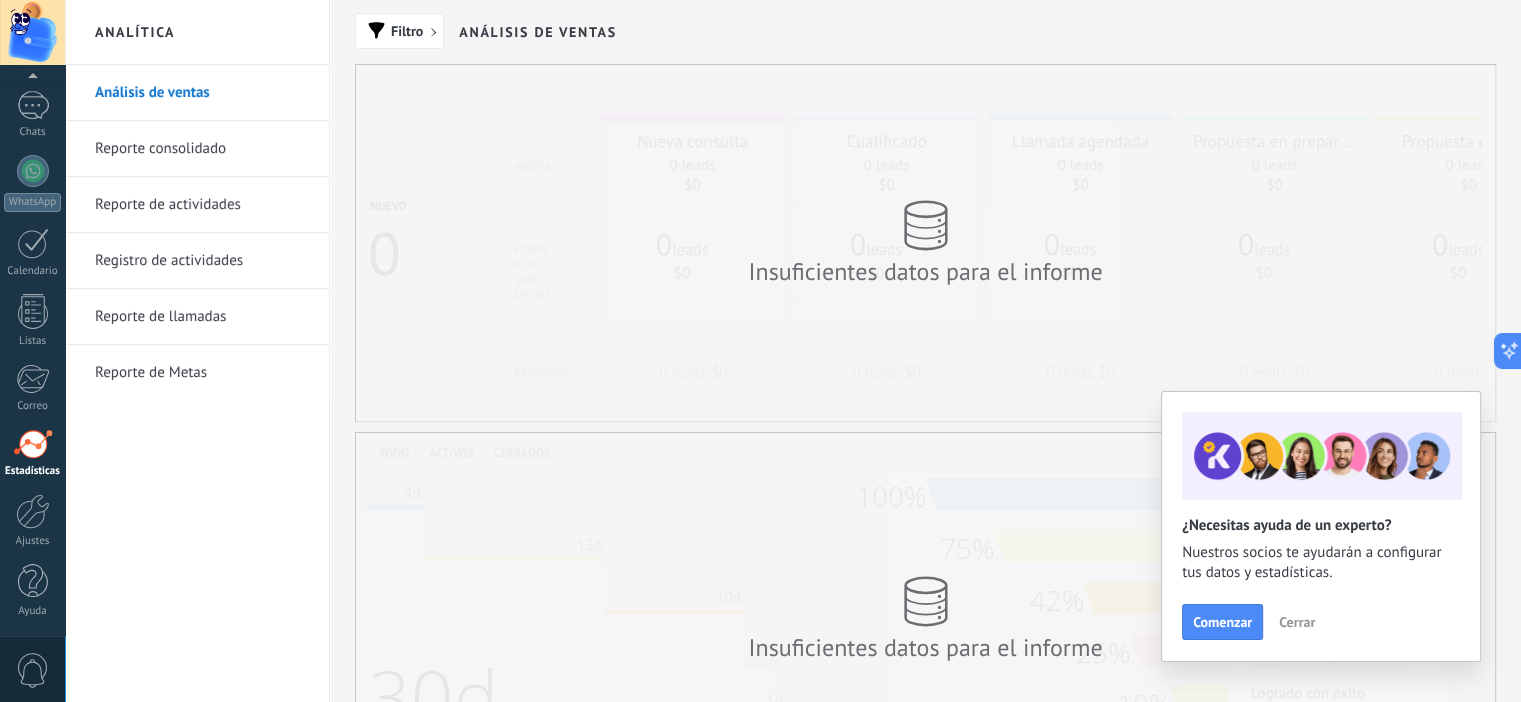 click on "Cerrar" at bounding box center [1297, 622] 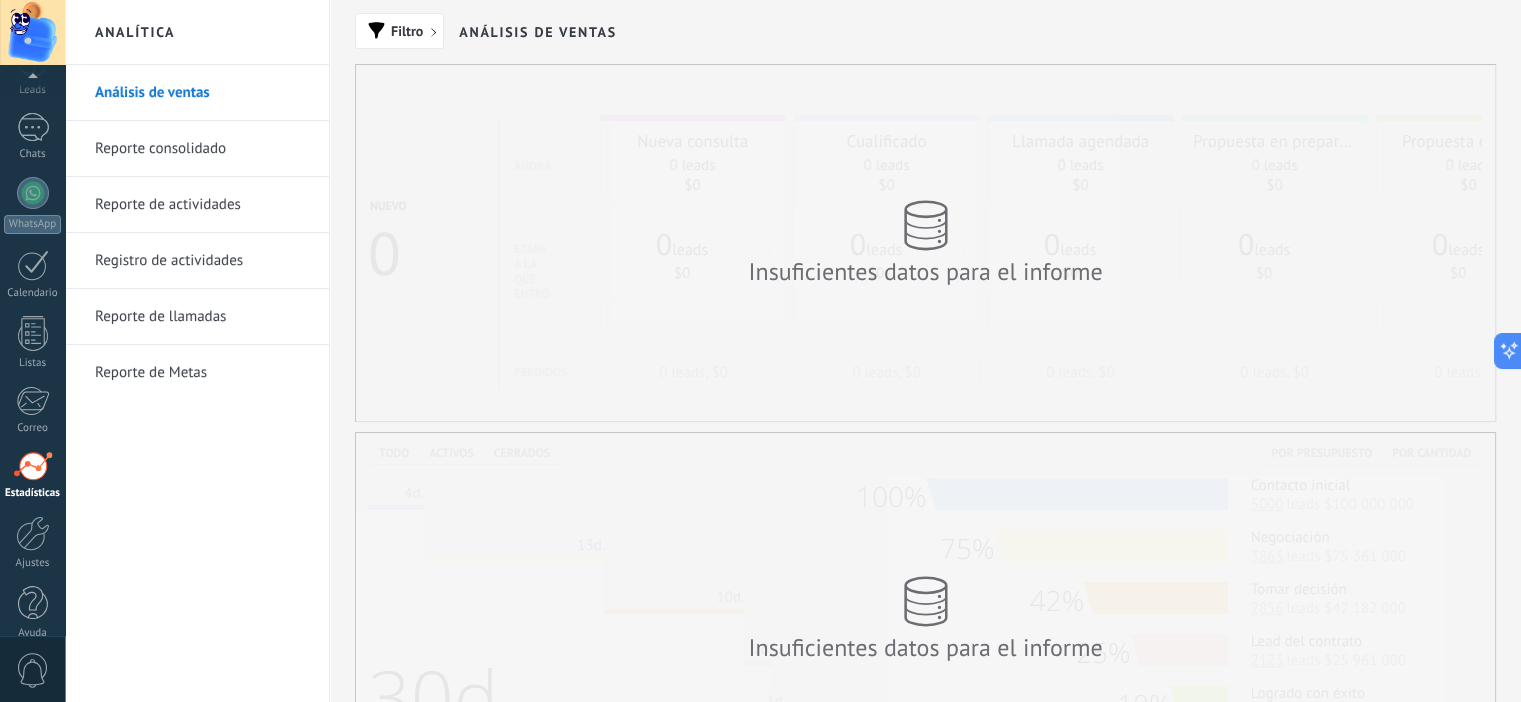 scroll, scrollTop: 129, scrollLeft: 0, axis: vertical 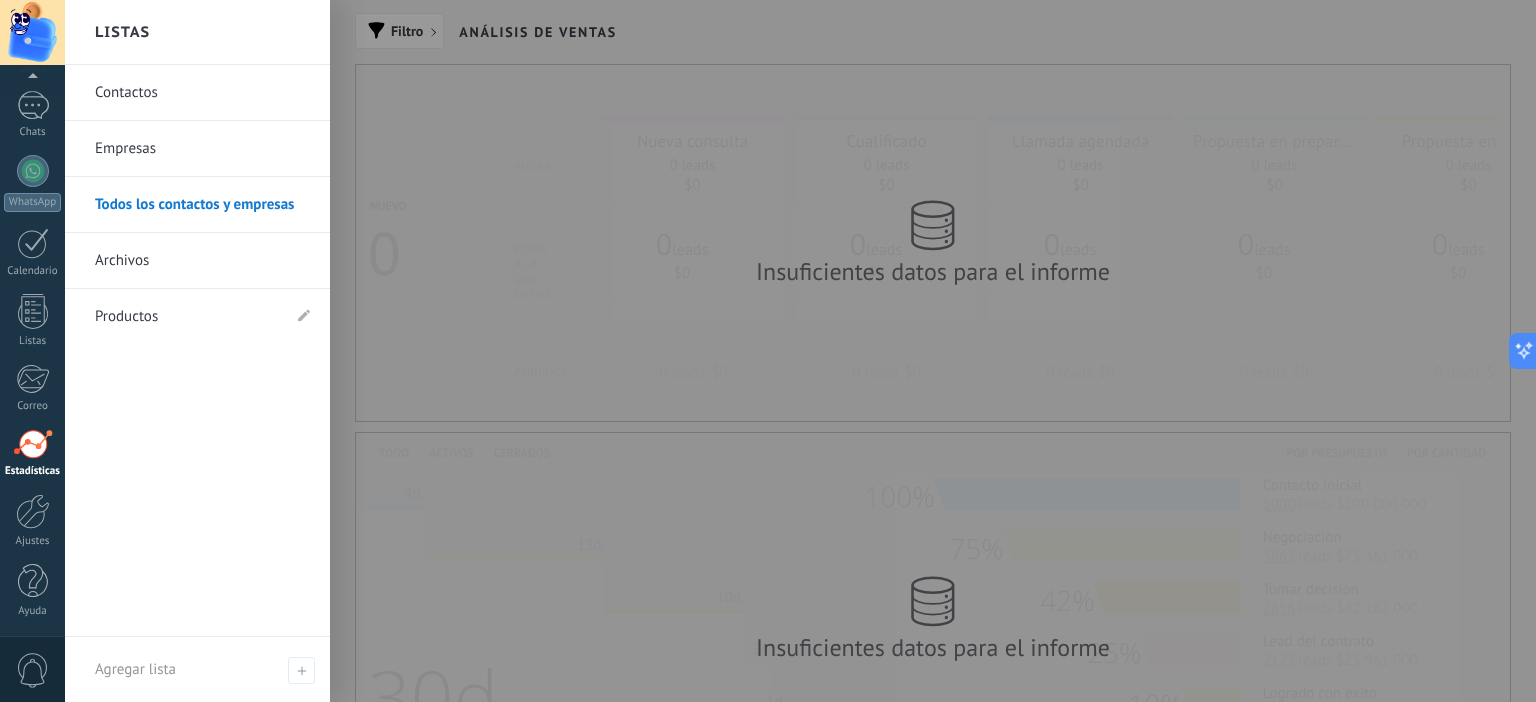 click on "Contactos" at bounding box center [202, 93] 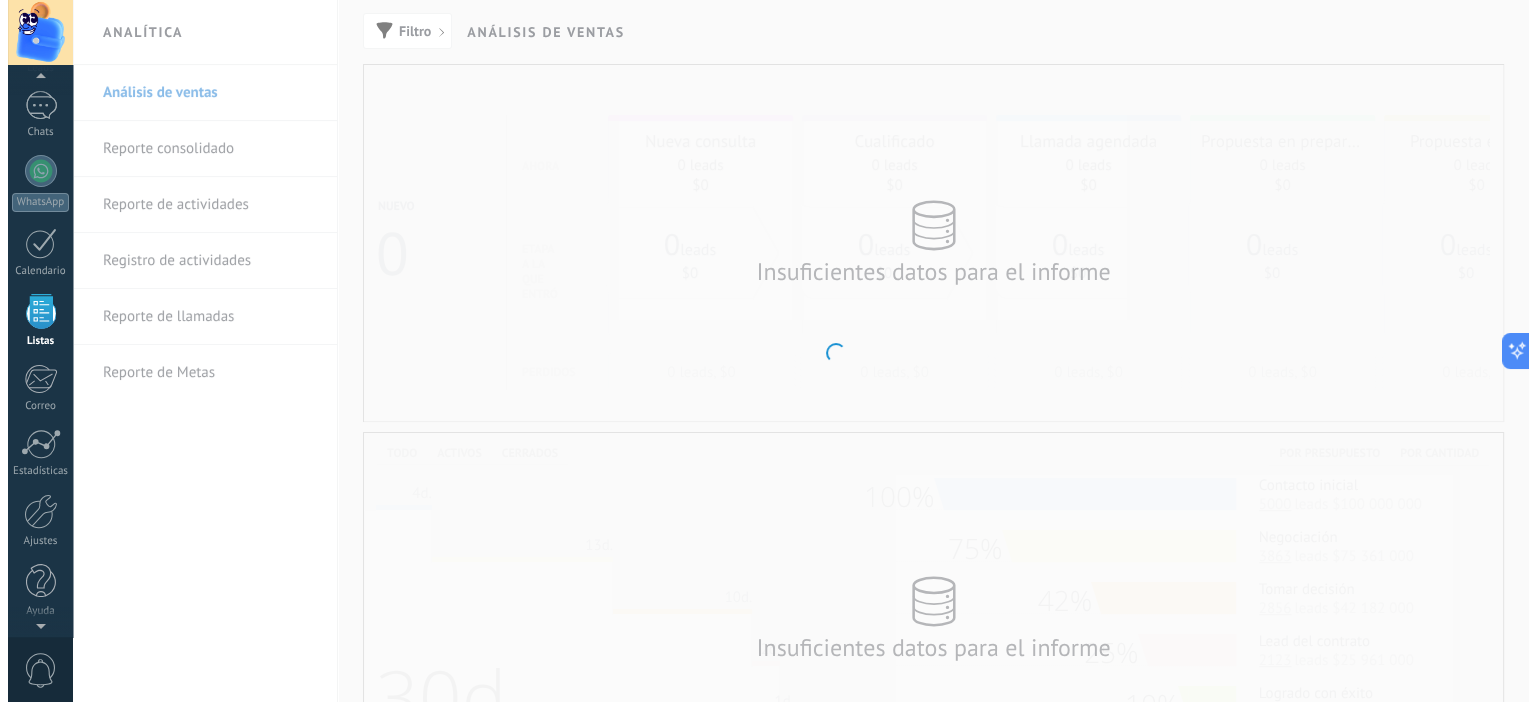 scroll, scrollTop: 123, scrollLeft: 0, axis: vertical 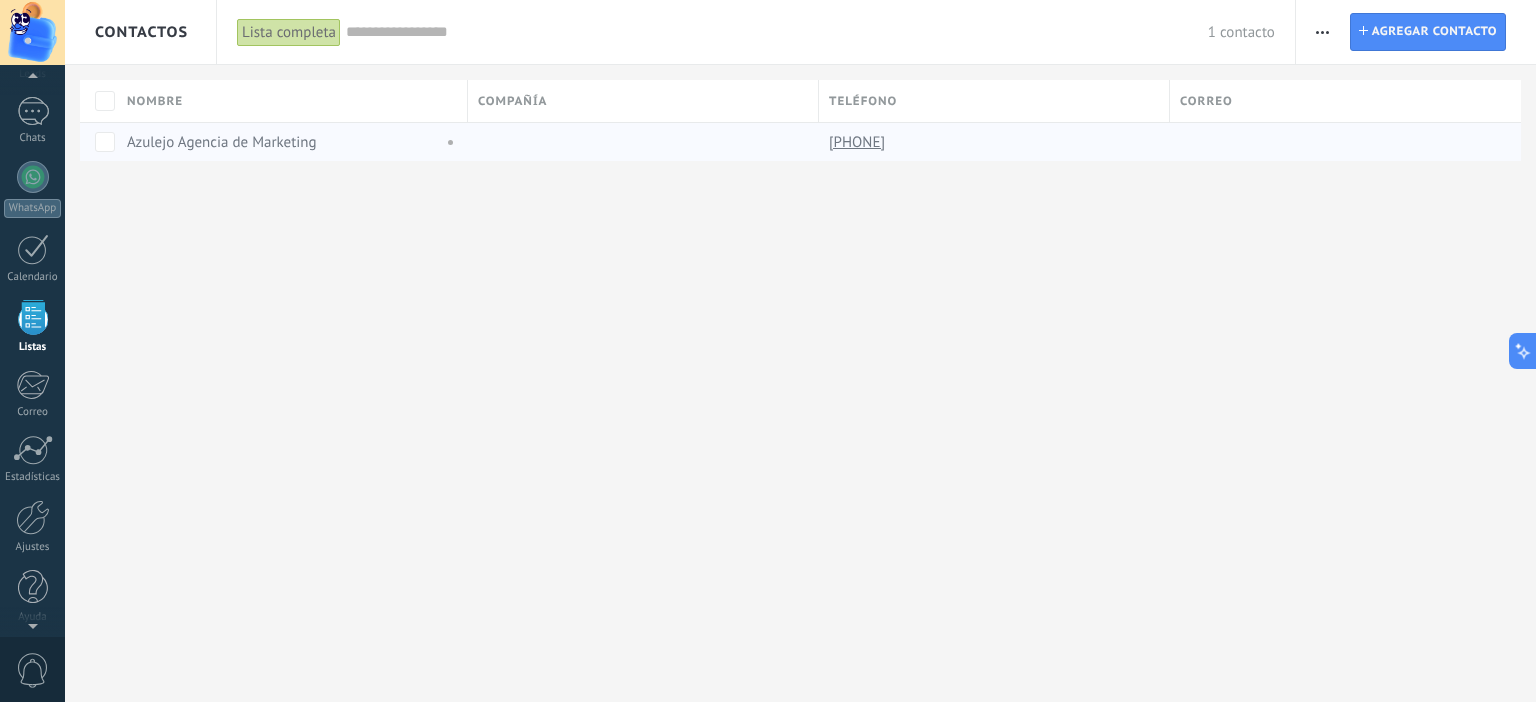 click on "Azulejo Agencia de Marketing" at bounding box center (222, 142) 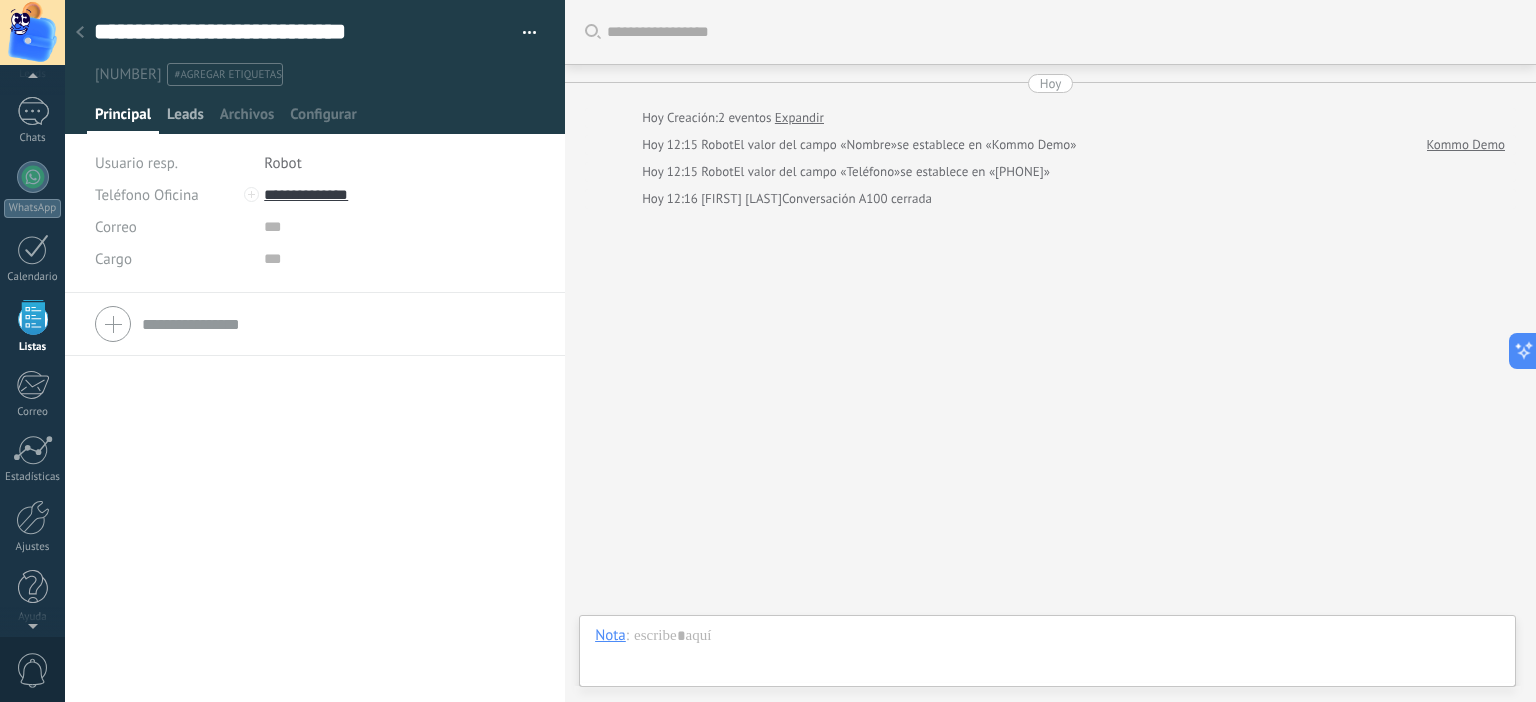 click on "Leads" at bounding box center [123, 119] 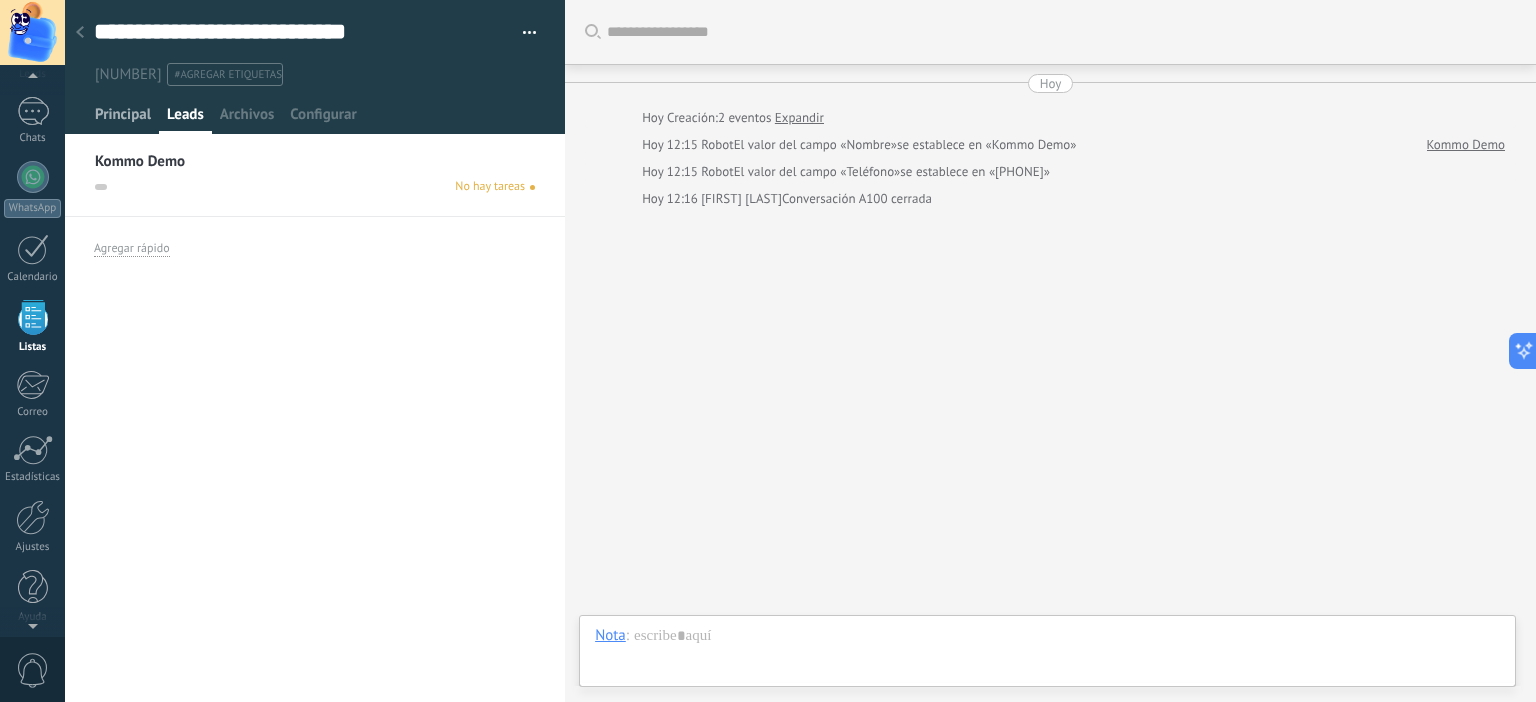 click on "Principal" at bounding box center (123, 119) 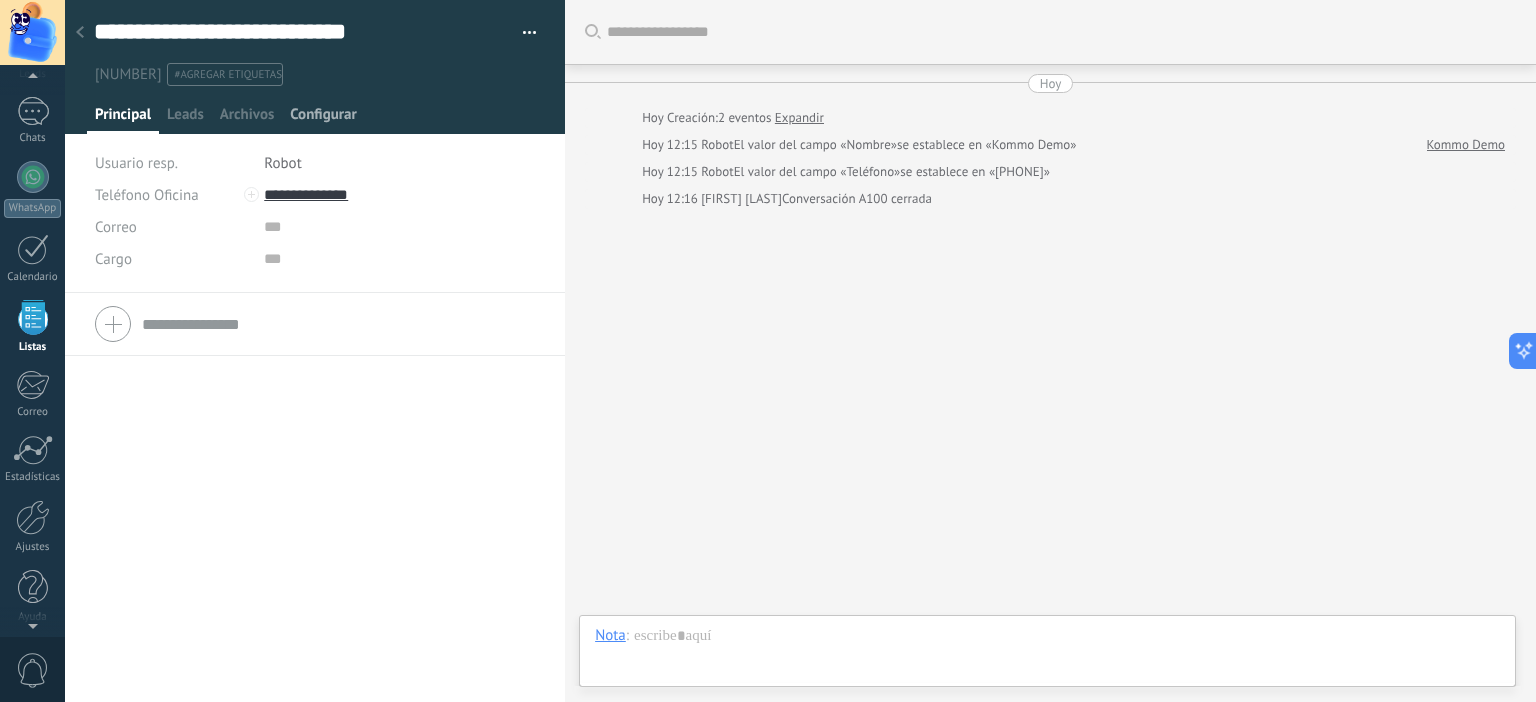 click on "Configurar" at bounding box center [123, 119] 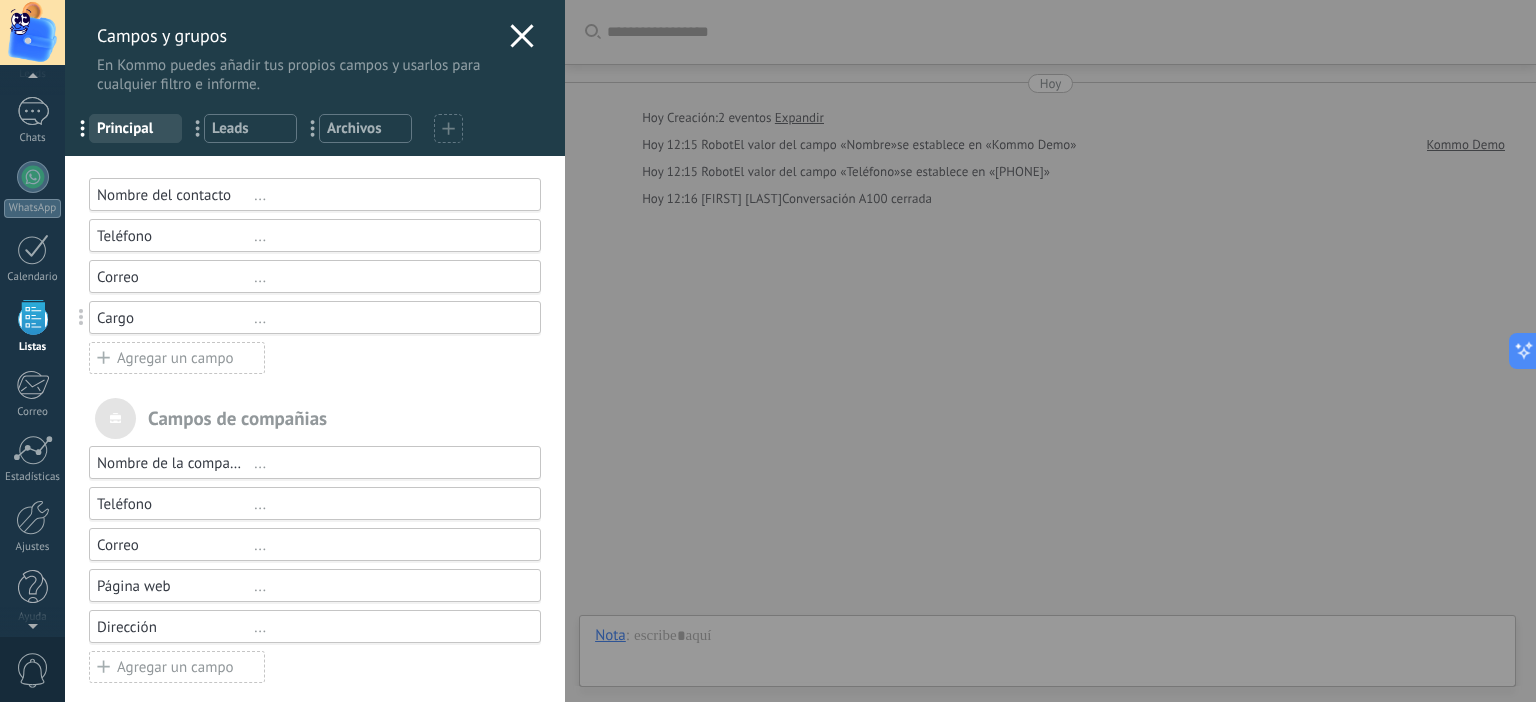 scroll, scrollTop: 16, scrollLeft: 0, axis: vertical 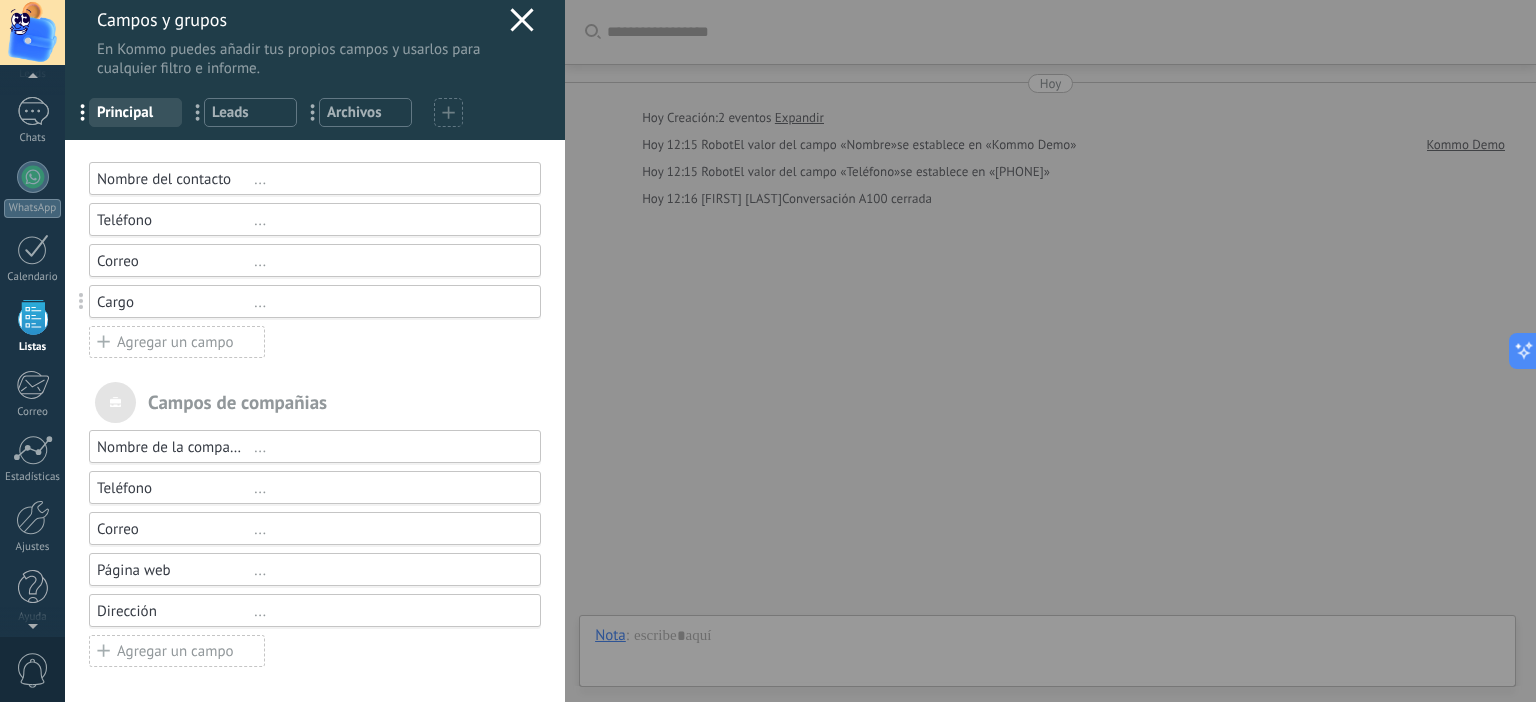 click at bounding box center (522, 20) 